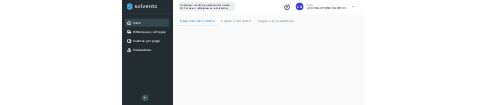scroll, scrollTop: 0, scrollLeft: 0, axis: both 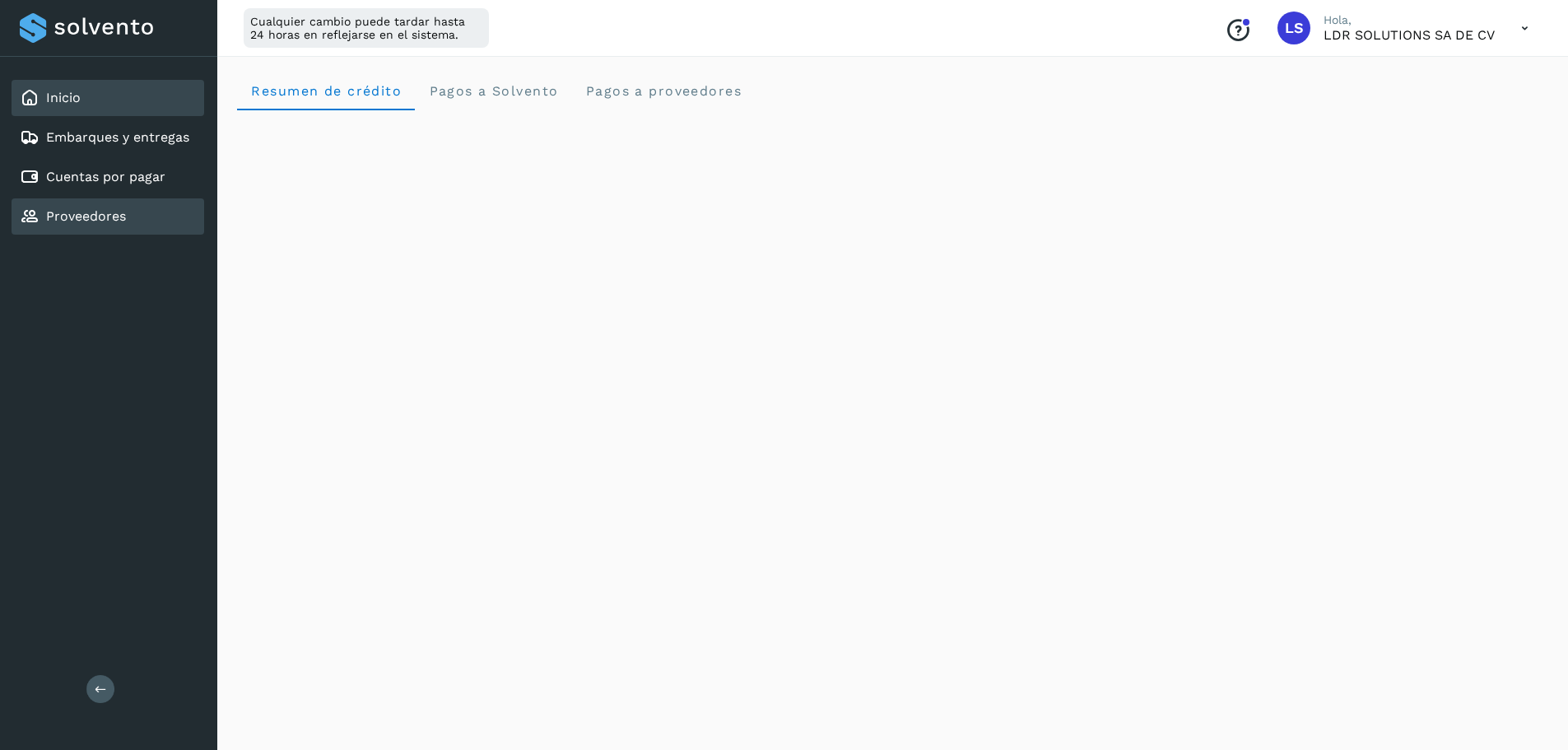 click on "Proveedores" at bounding box center [86, 216] 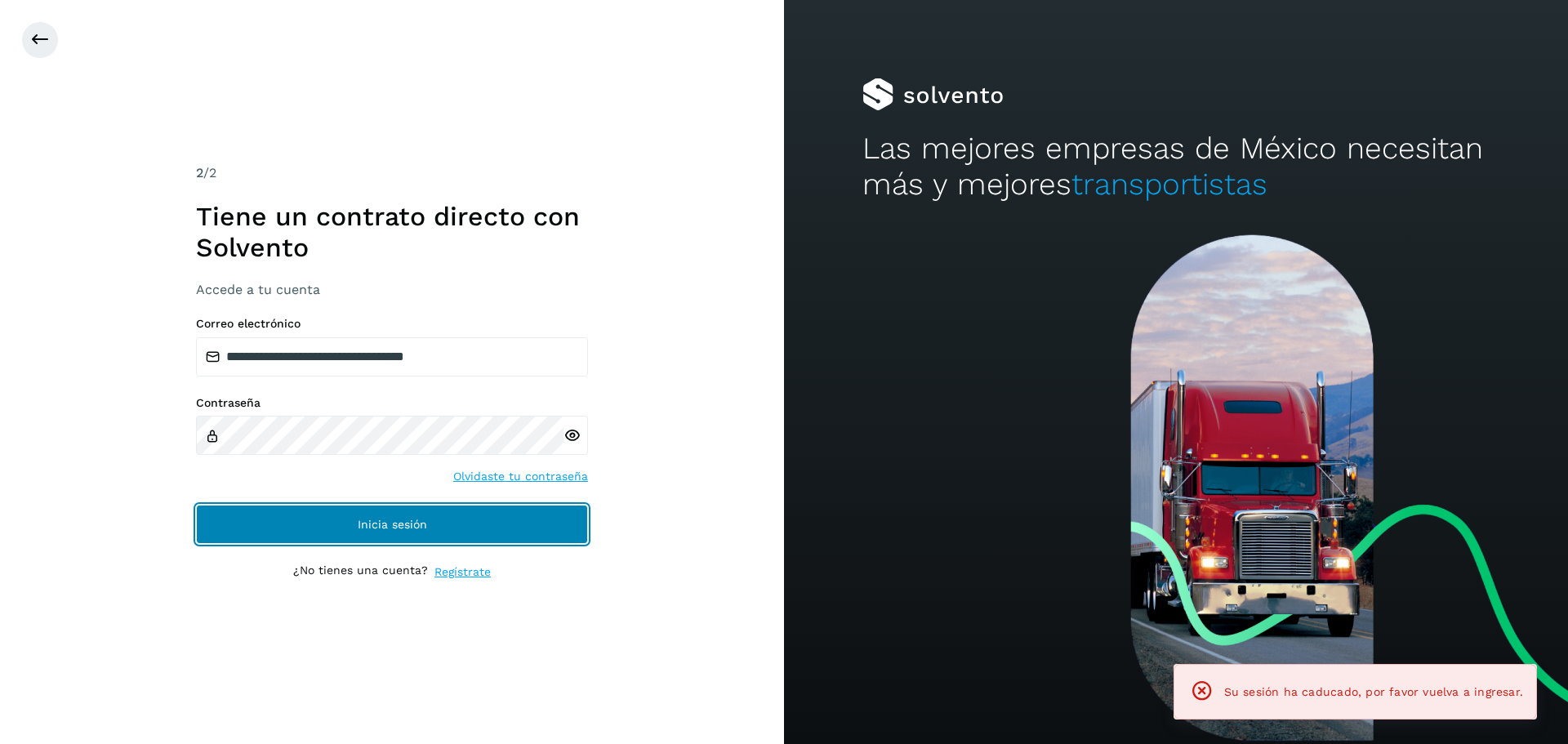 click on "Inicia sesión" at bounding box center (392, 524) 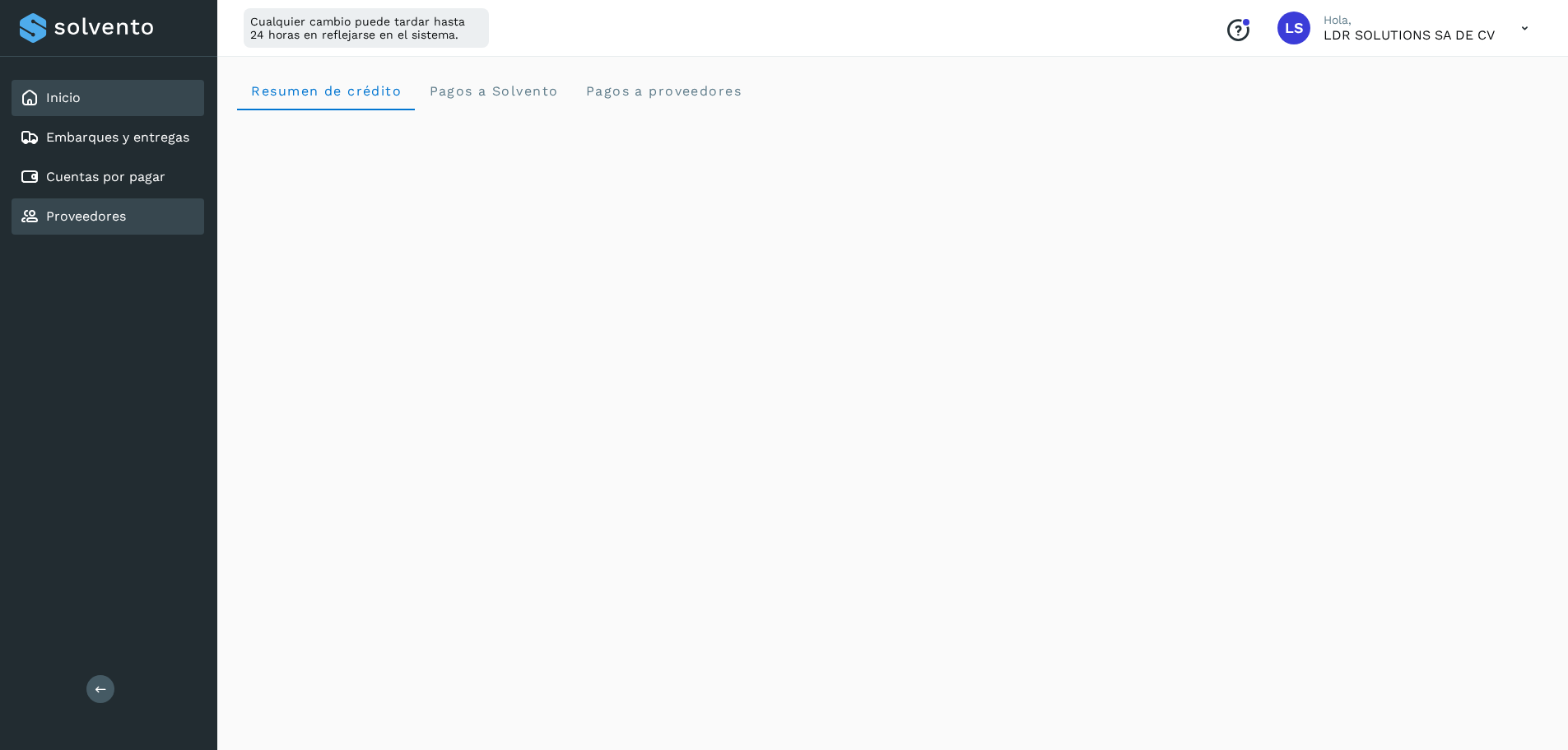 click on "Proveedores" at bounding box center (86, 216) 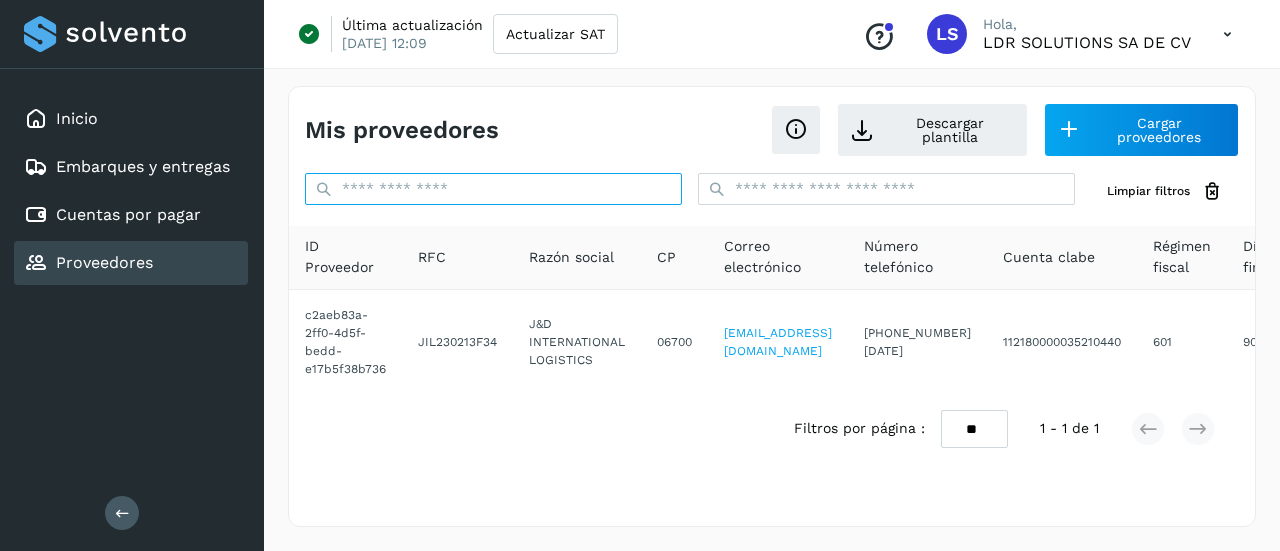 click at bounding box center (493, 189) 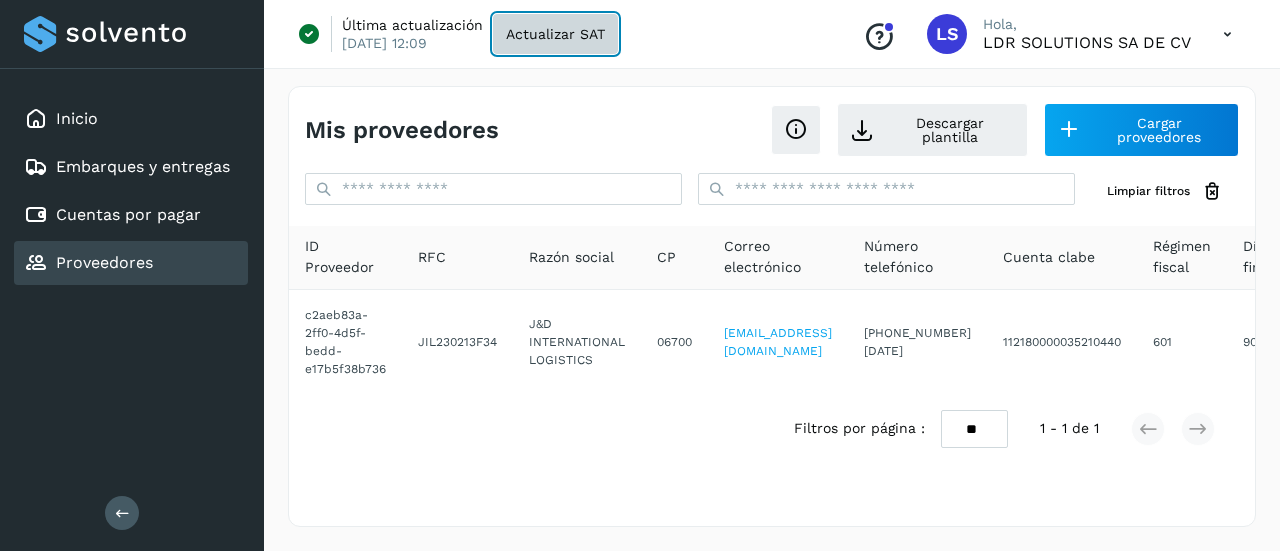click on "Actualizar SAT" 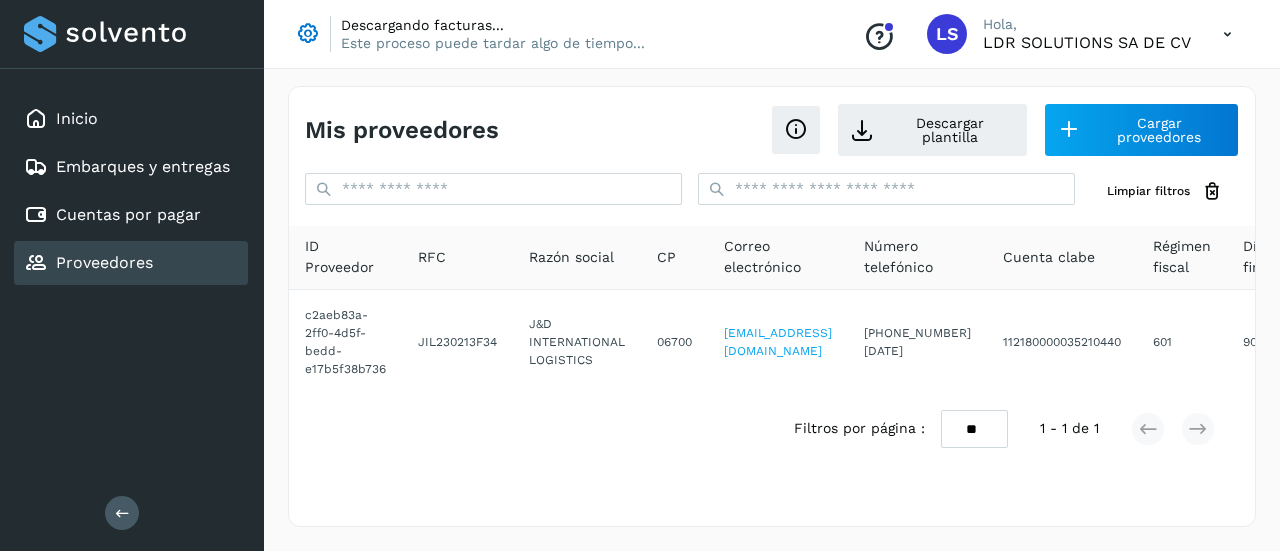 click on "Mis proveedores Descargar plantilla Cargar proveedores" at bounding box center [772, 122] 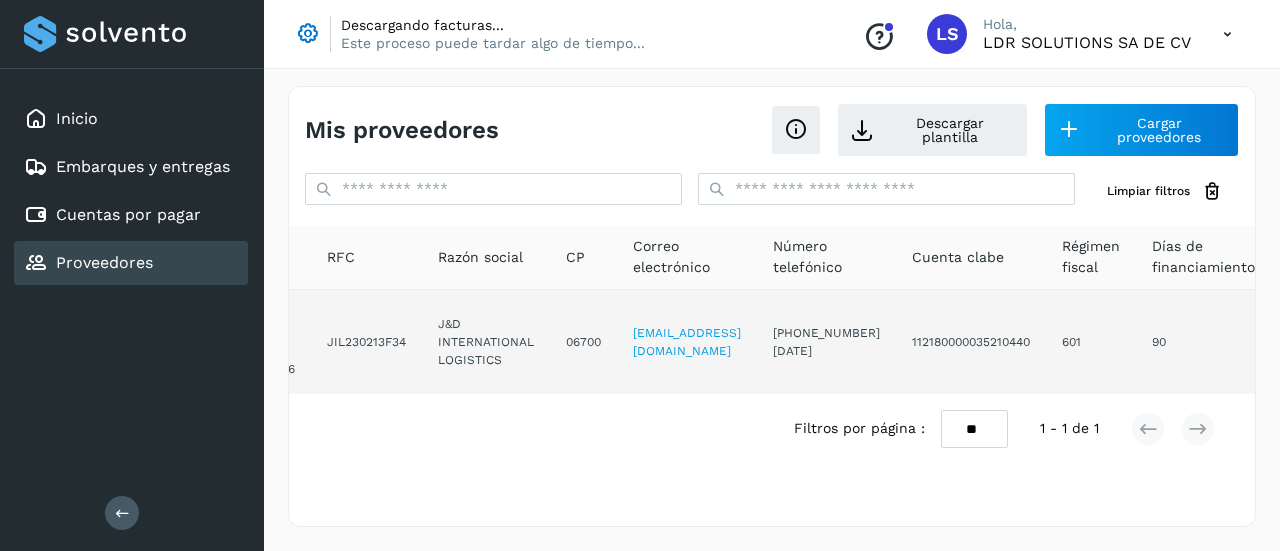 scroll, scrollTop: 0, scrollLeft: 0, axis: both 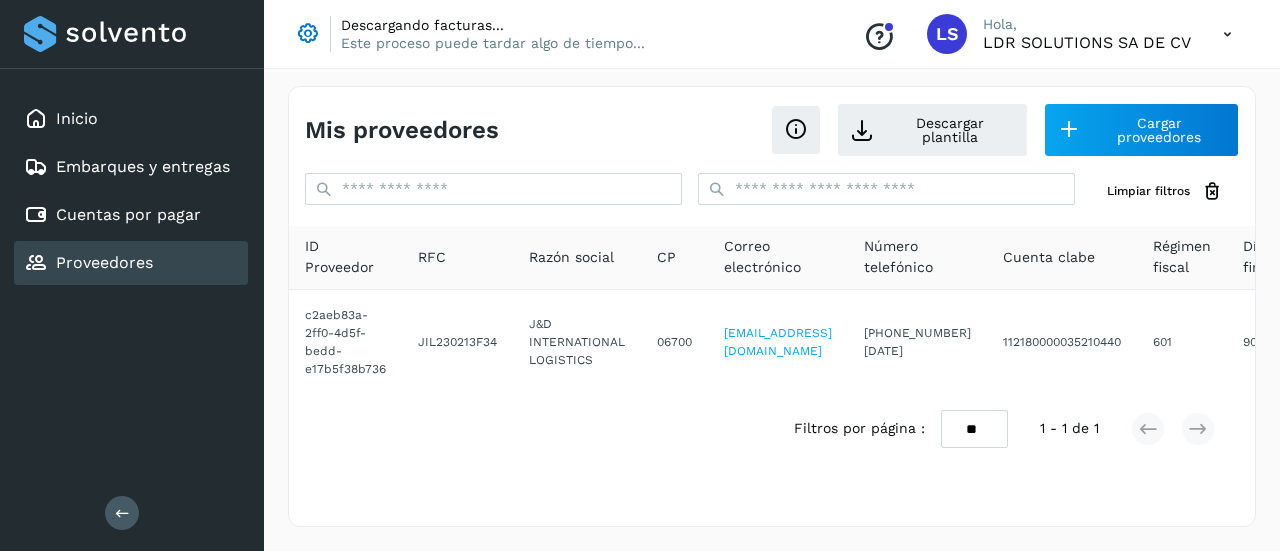 click at bounding box center (1227, 34) 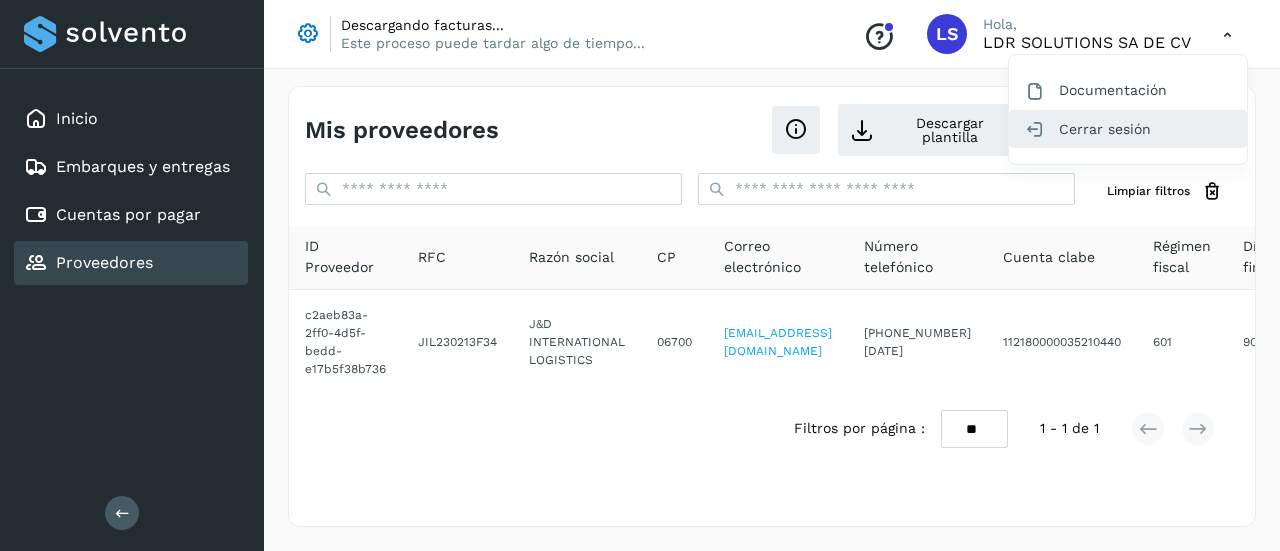 click on "Cerrar sesión" 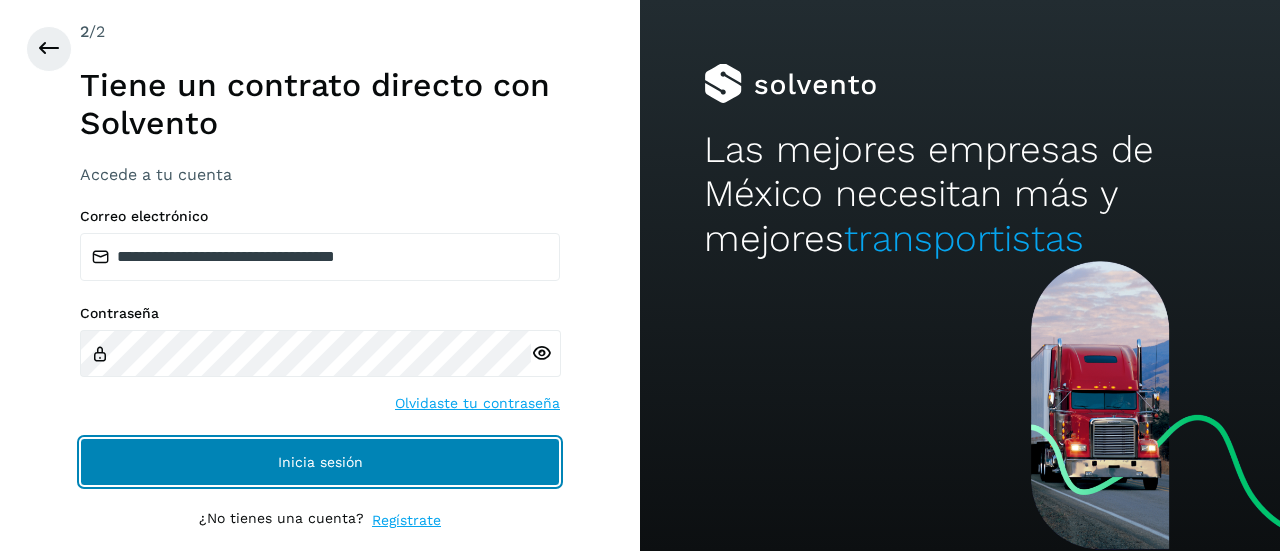 click on "Inicia sesión" 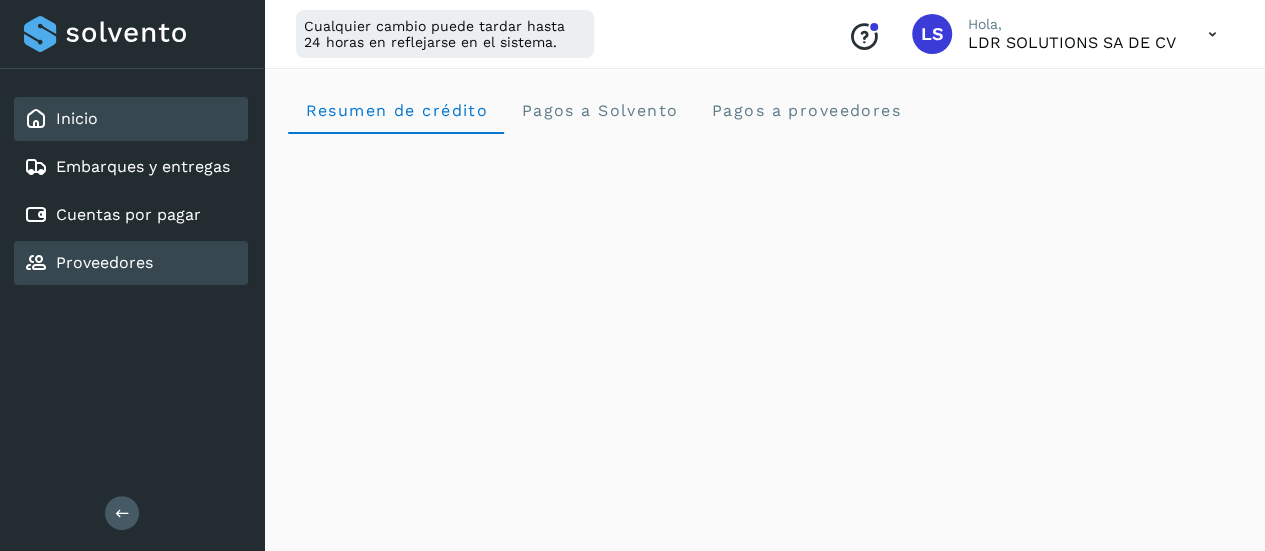click on "Proveedores" at bounding box center (104, 262) 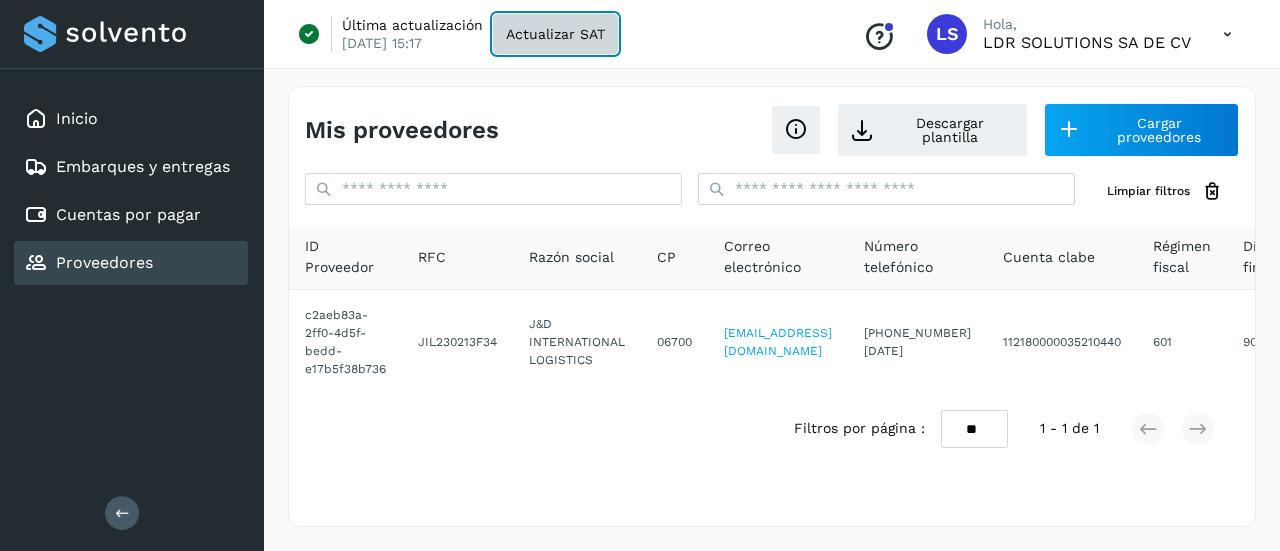 click on "Actualizar SAT" 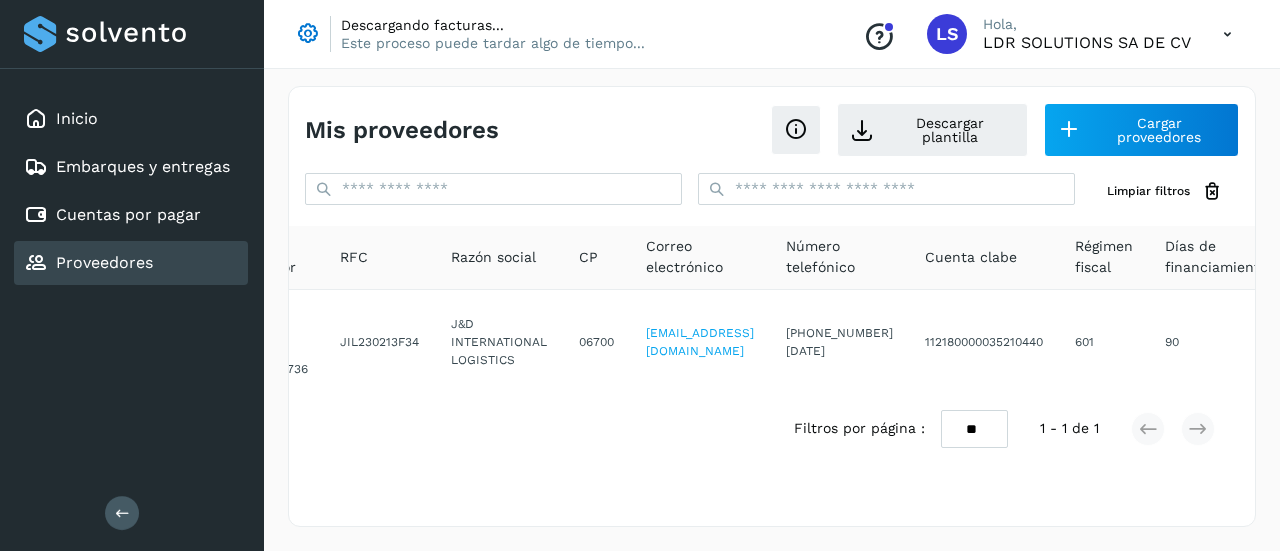scroll, scrollTop: 0, scrollLeft: 0, axis: both 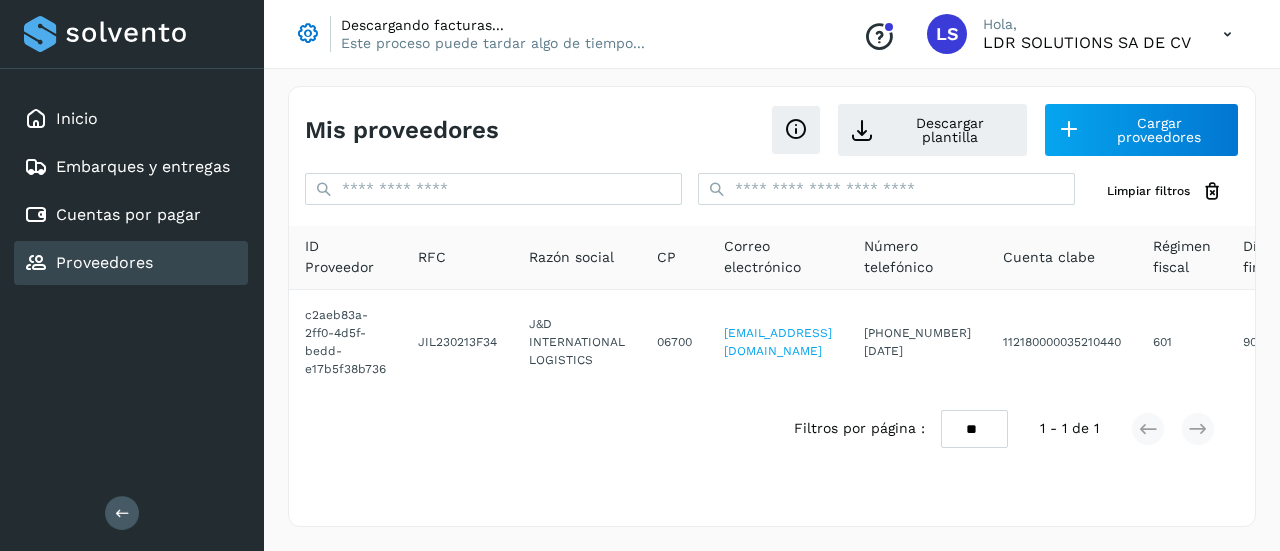 click on "Este proceso puede tardar algo de tiempo..." at bounding box center (493, 43) 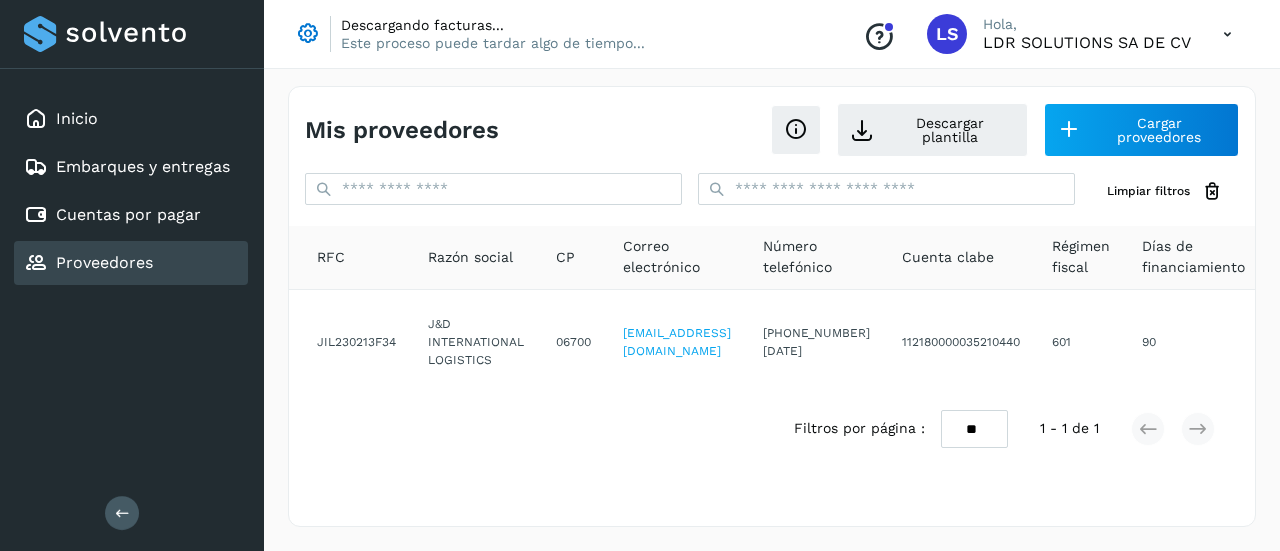 scroll, scrollTop: 0, scrollLeft: 121, axis: horizontal 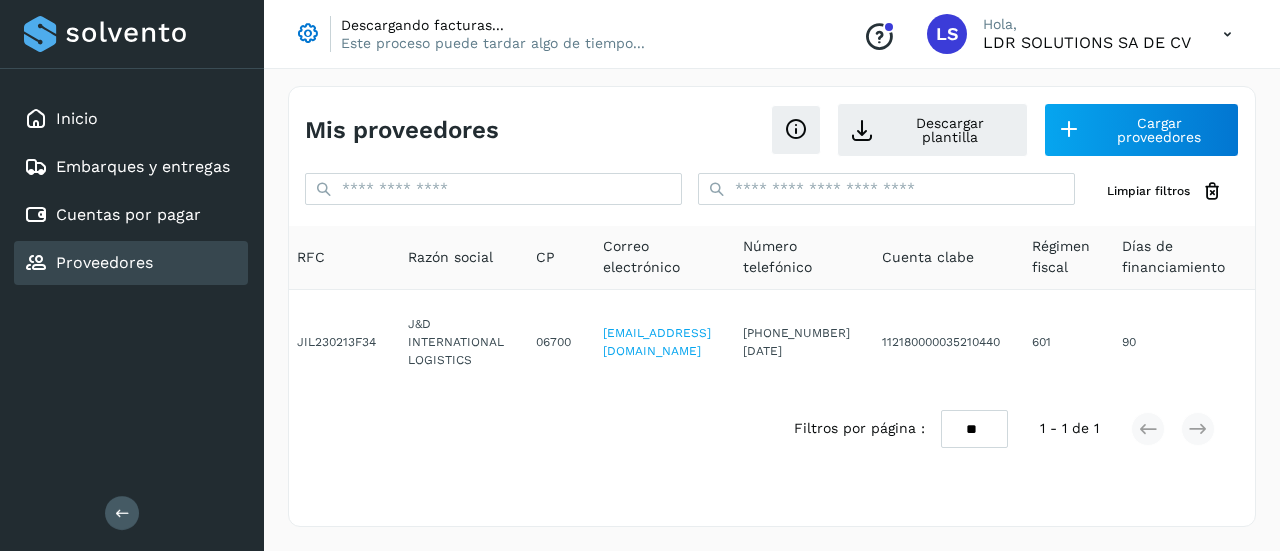 click on "Correo electrónico" 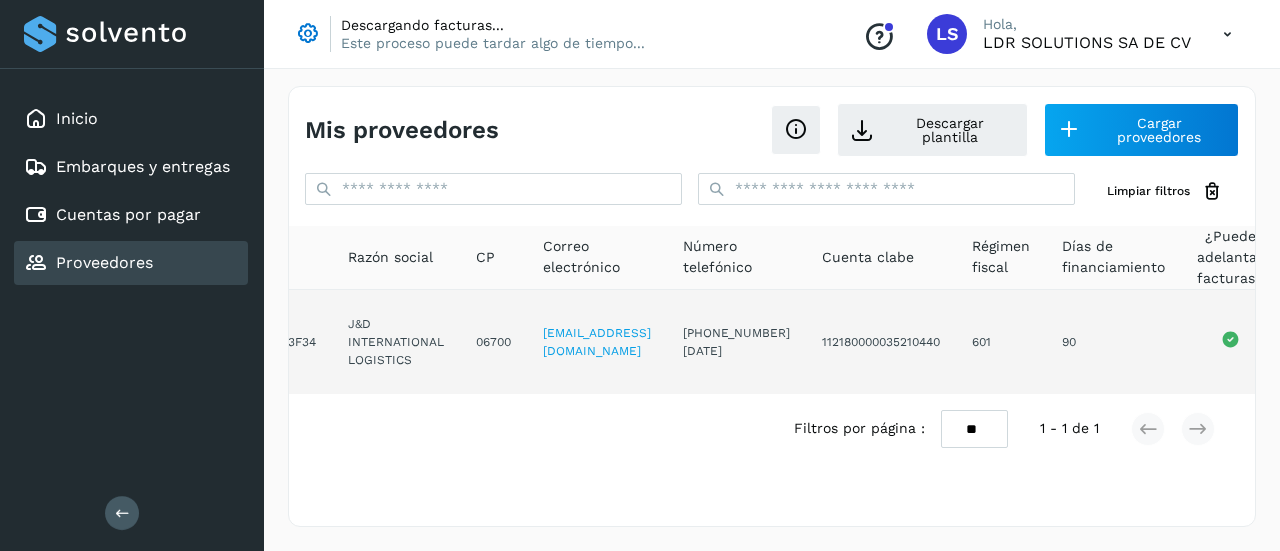 scroll, scrollTop: 0, scrollLeft: 0, axis: both 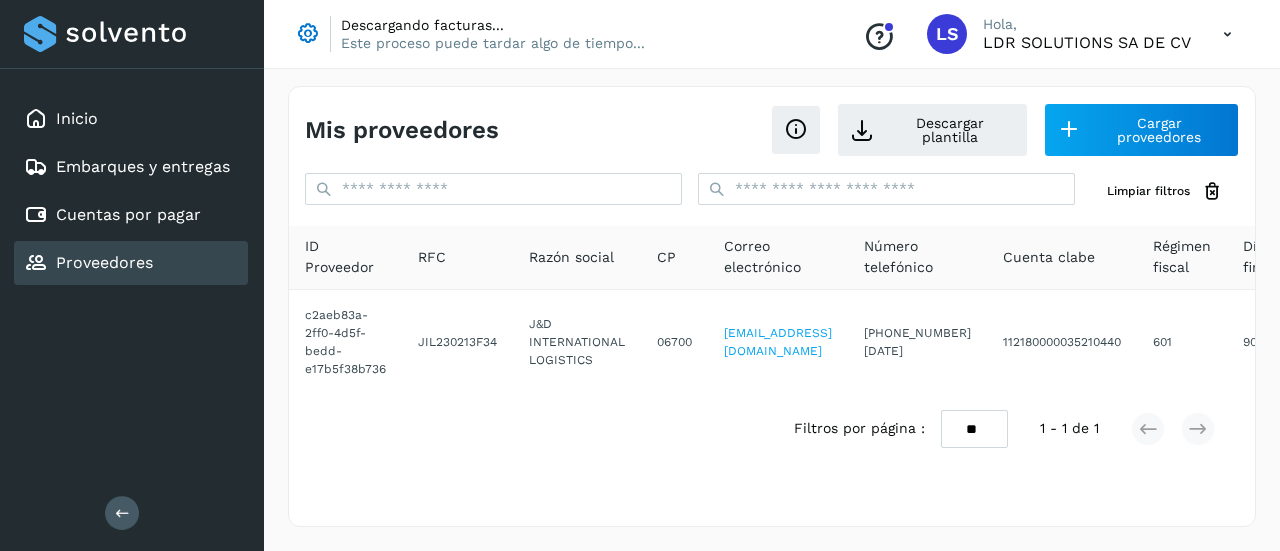click at bounding box center [308, 34] 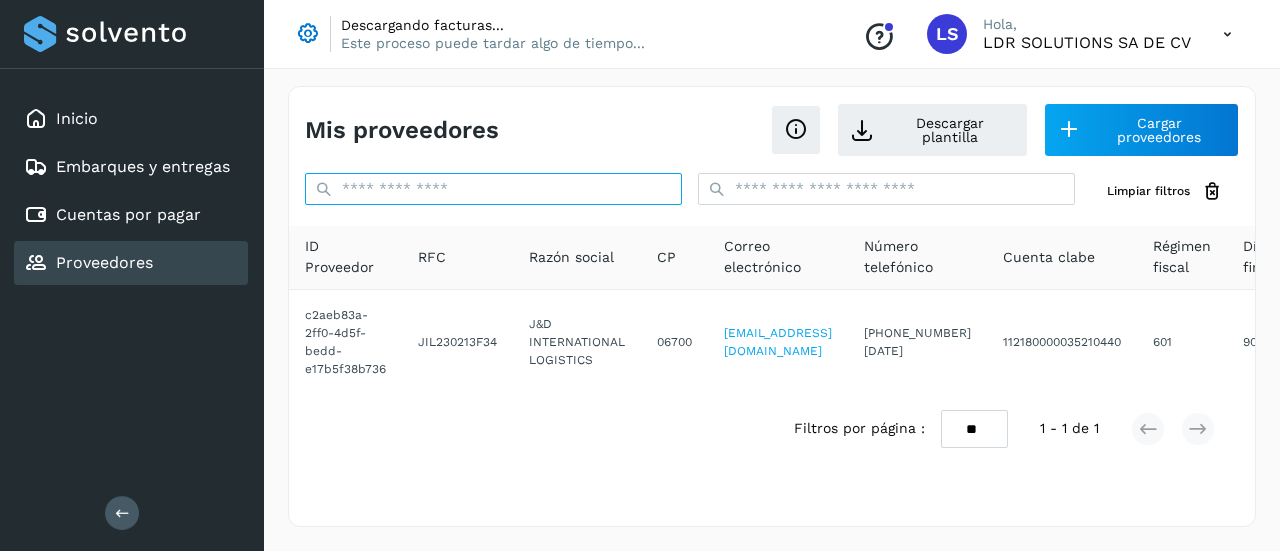 click at bounding box center (493, 189) 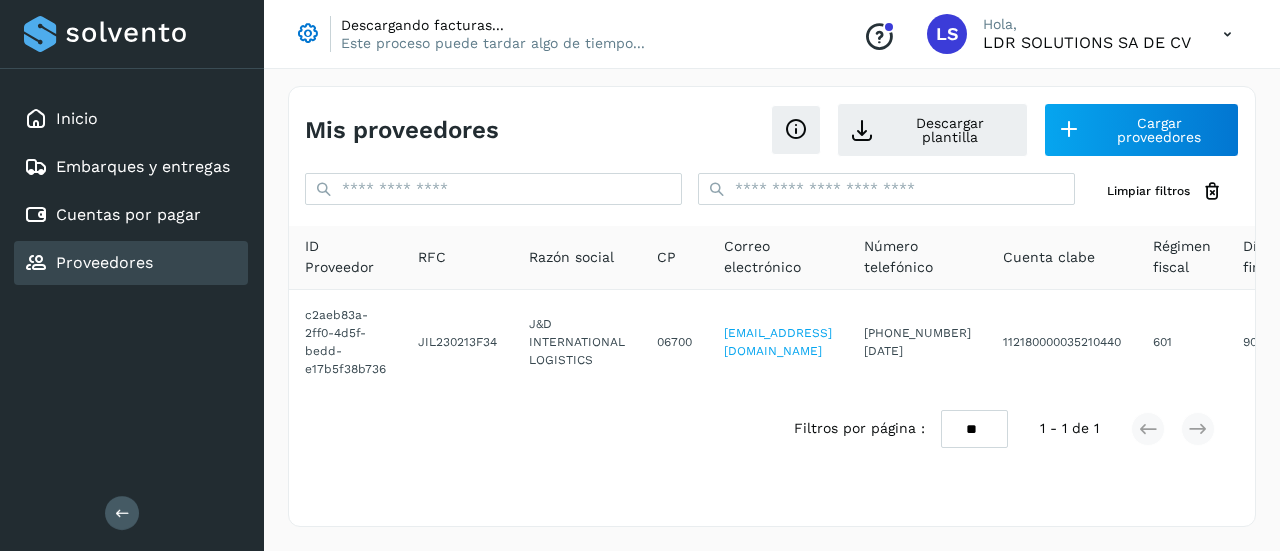 click on "Este proceso puede tardar algo de tiempo..." at bounding box center (493, 43) 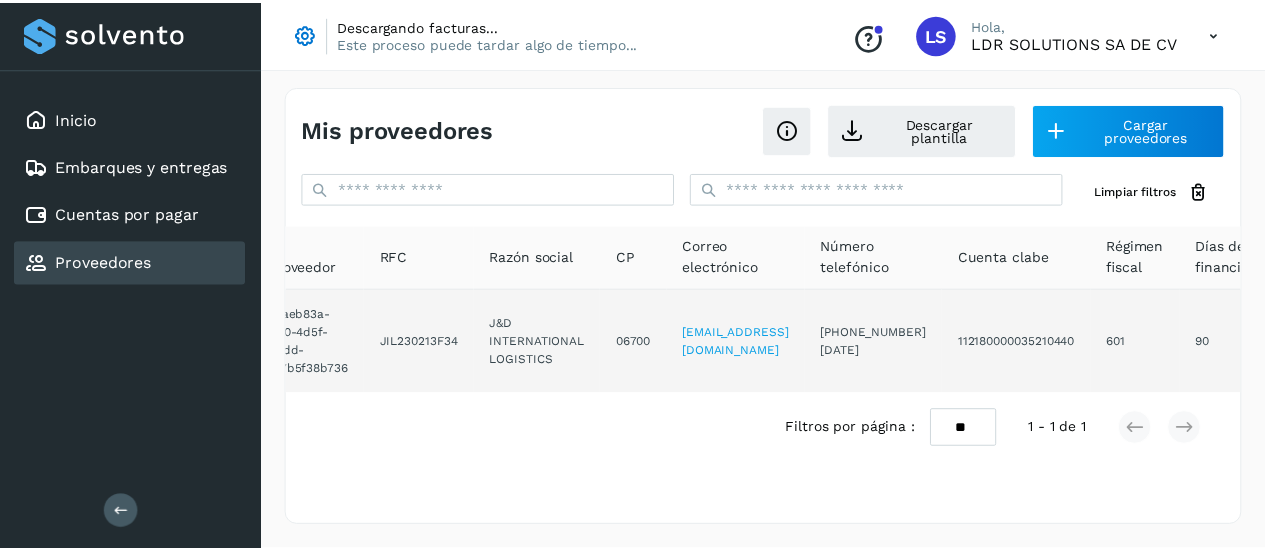 scroll, scrollTop: 0, scrollLeft: 0, axis: both 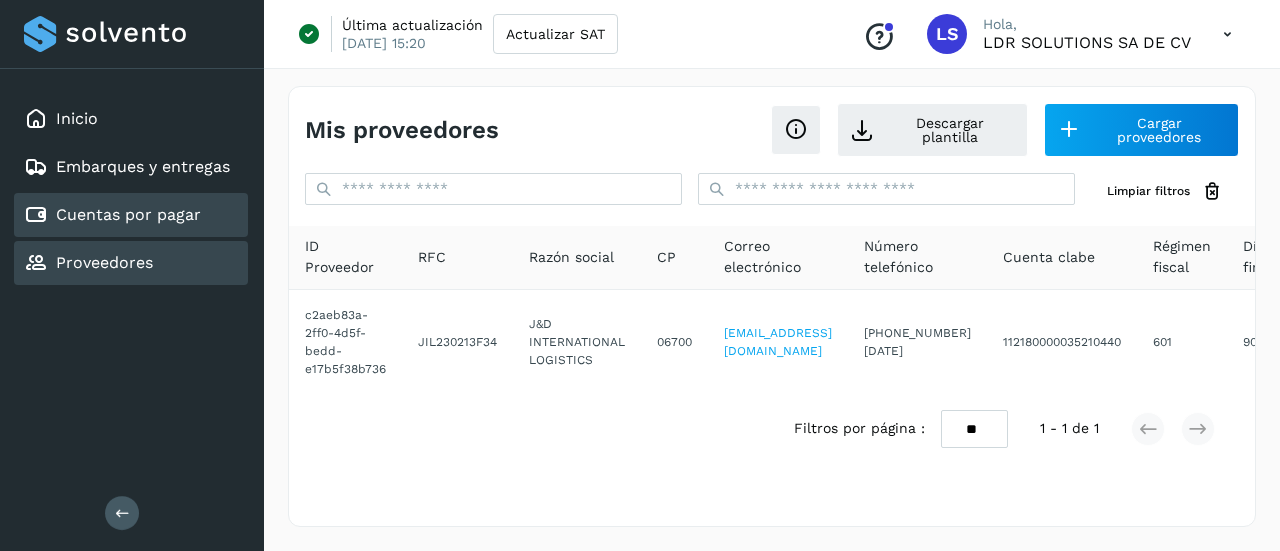 click on "Cuentas por pagar" at bounding box center (128, 214) 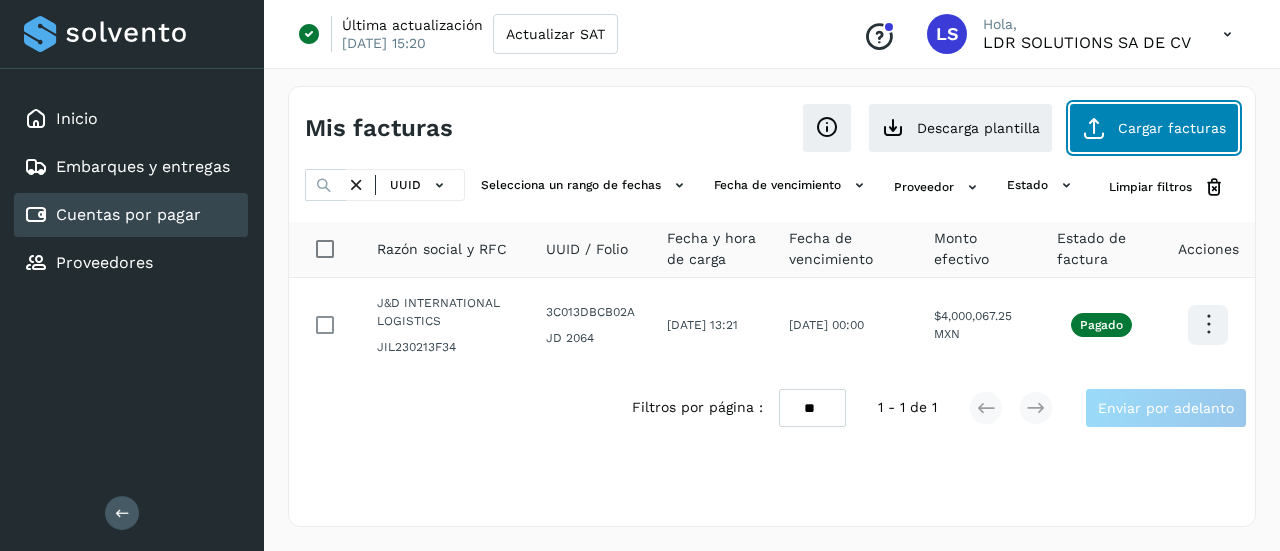 click on "Cargar facturas" 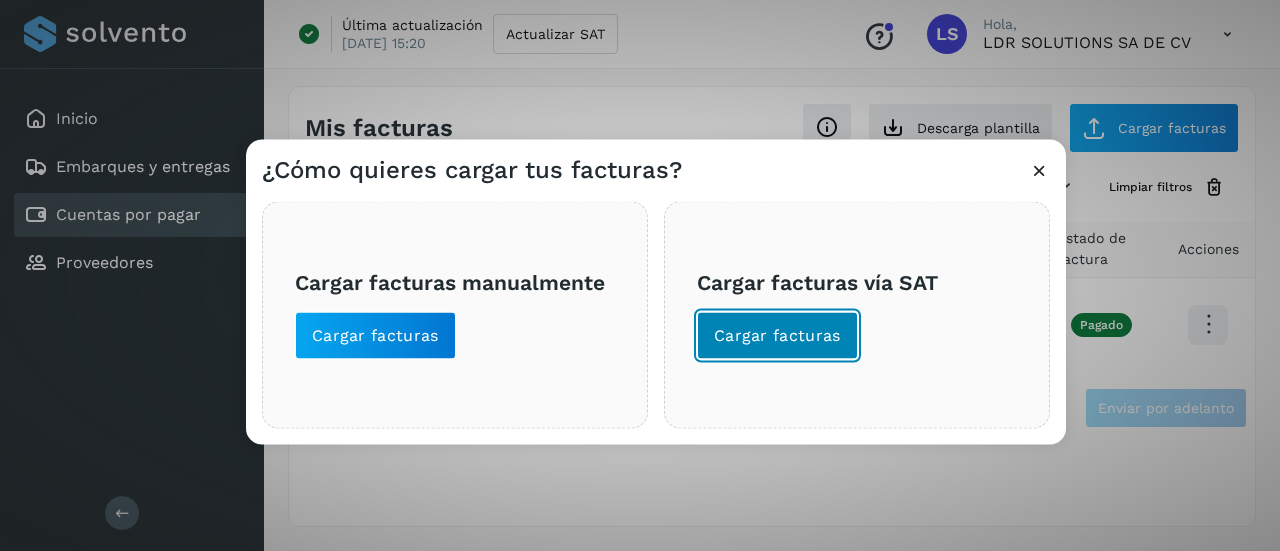click on "Cargar facturas" at bounding box center [777, 335] 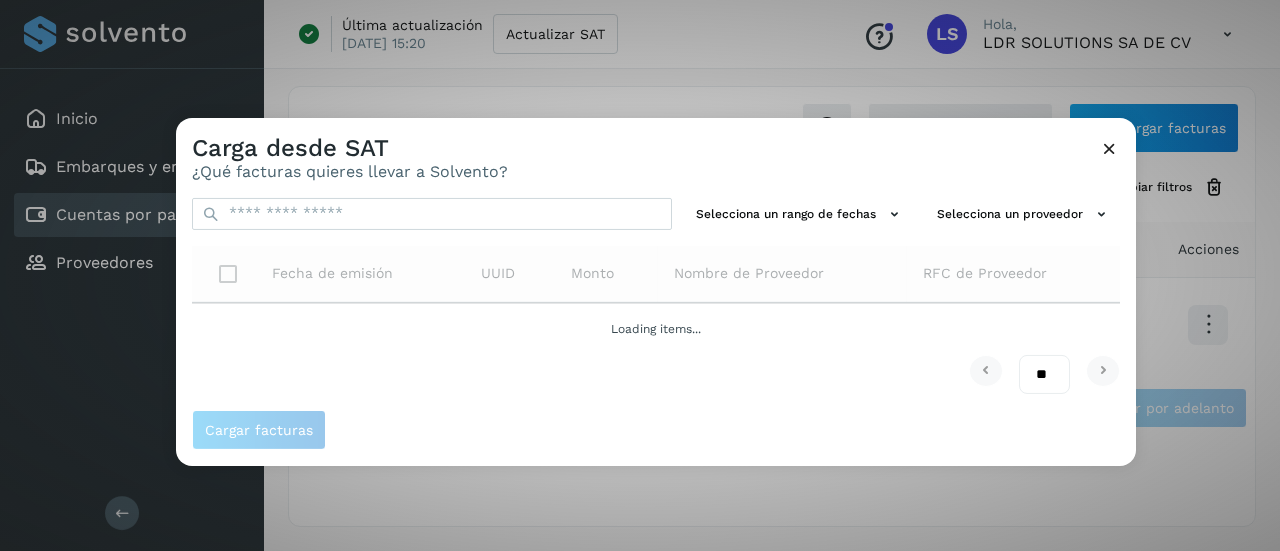 click on "Carga desde SAT ¿Qué facturas quieres llevar a Solvento?" at bounding box center (656, 149) 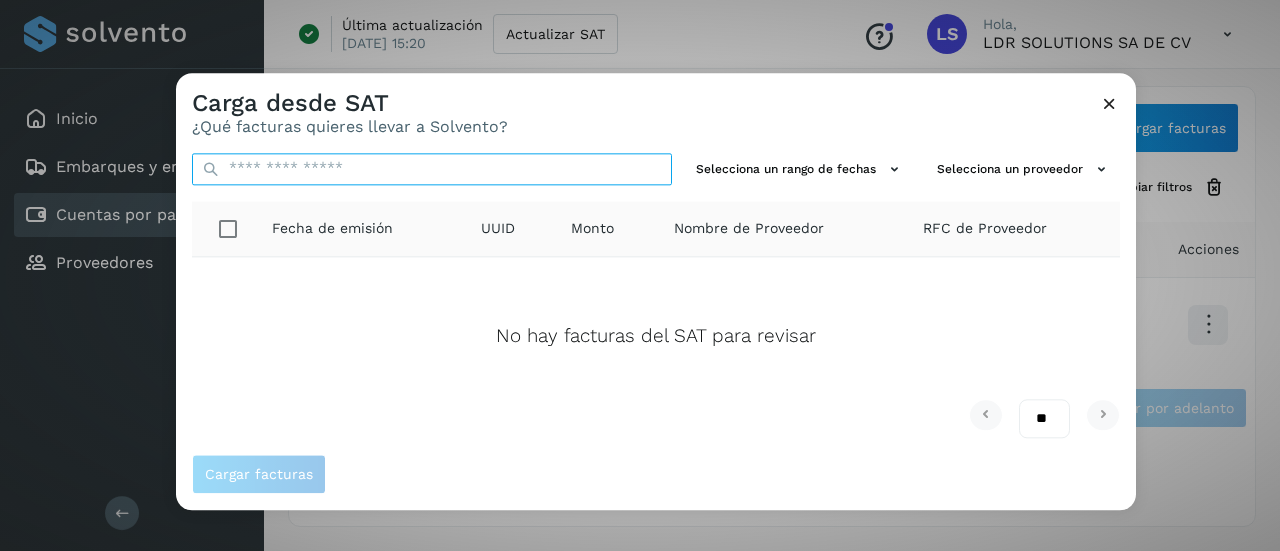 click at bounding box center (432, 169) 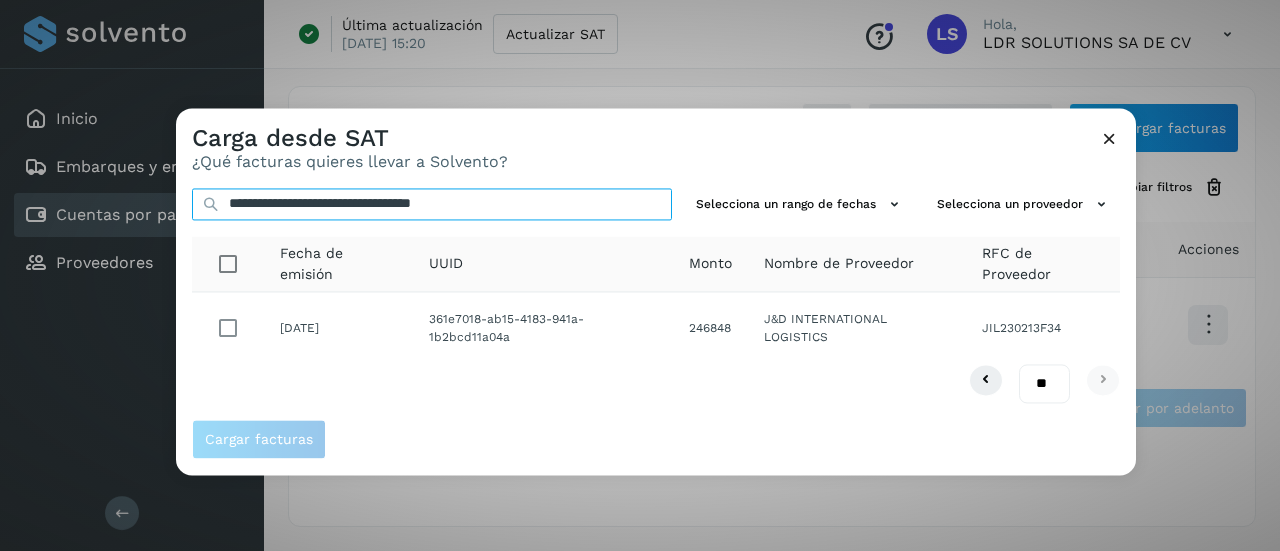 type on "**********" 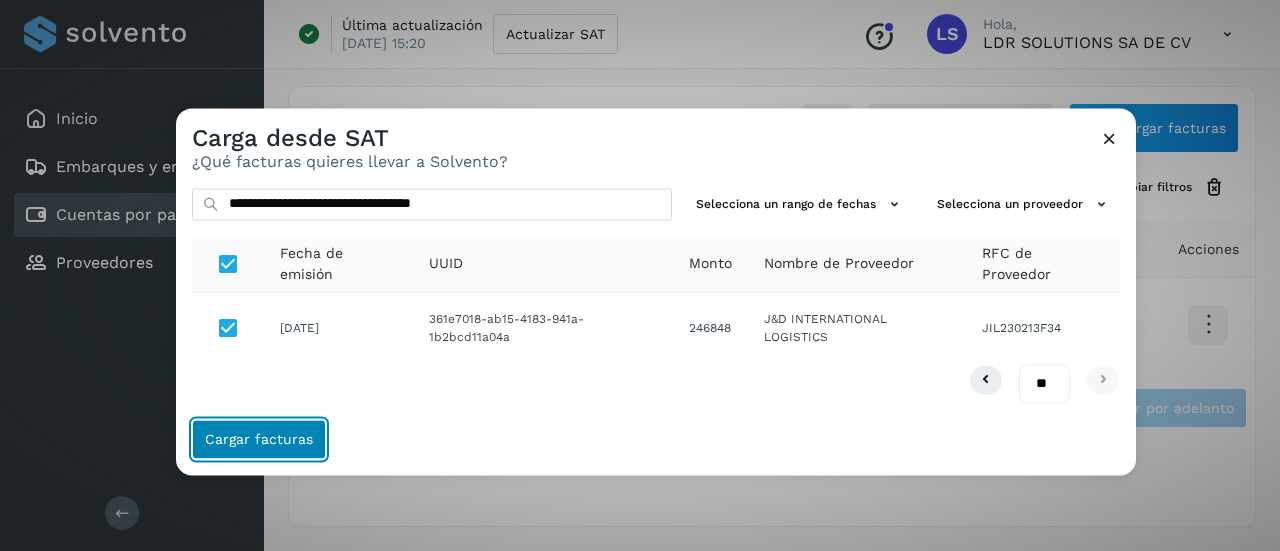 click on "Cargar facturas" 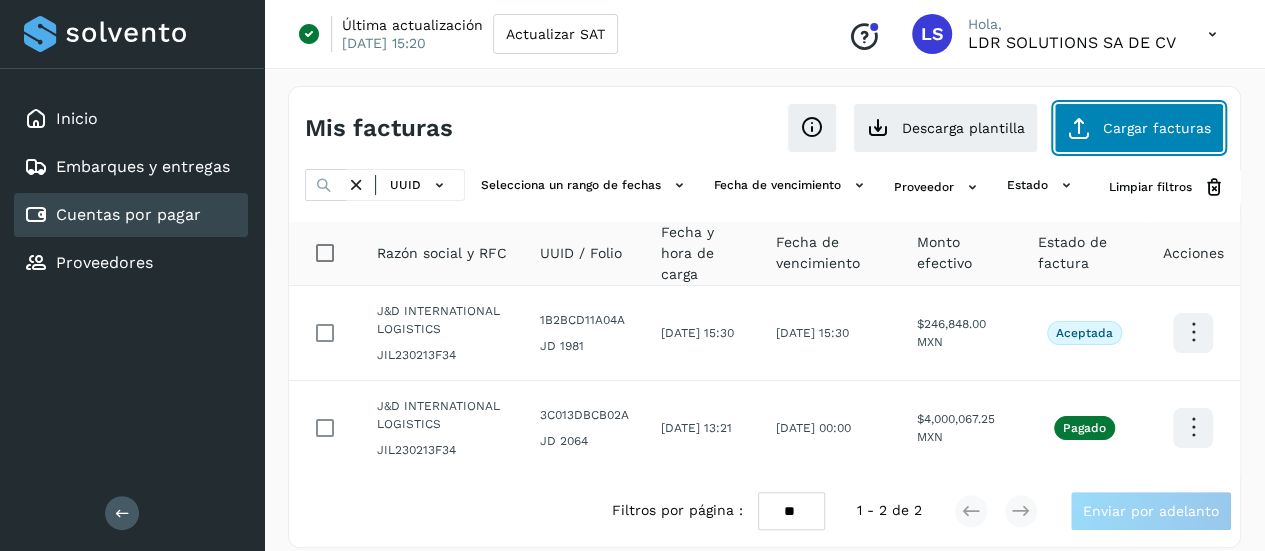 click at bounding box center (1079, 128) 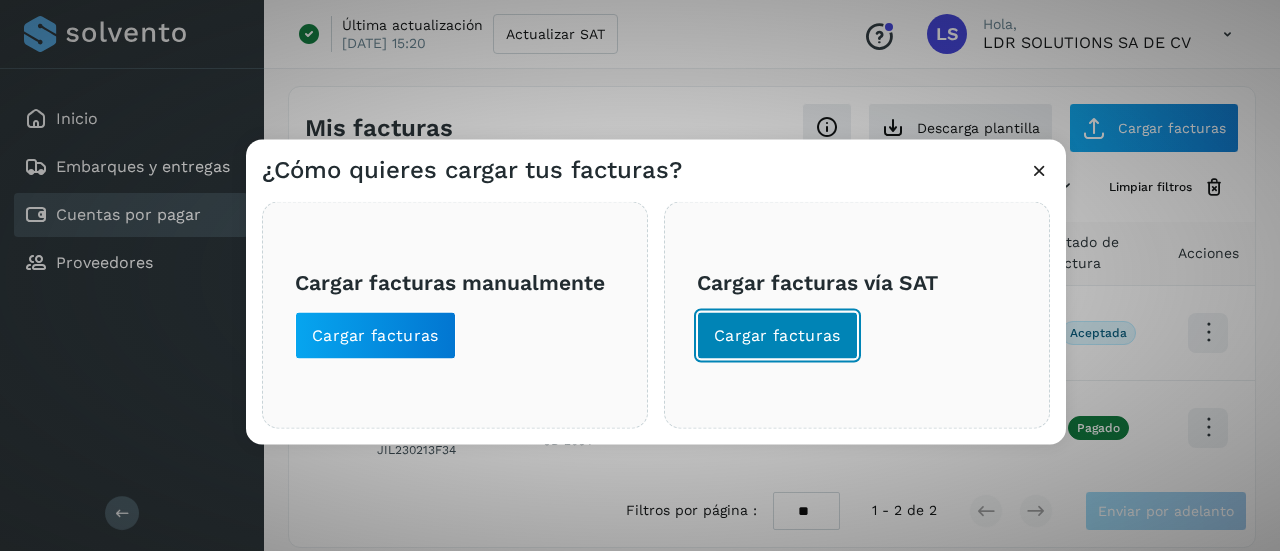 click on "Cargar facturas" 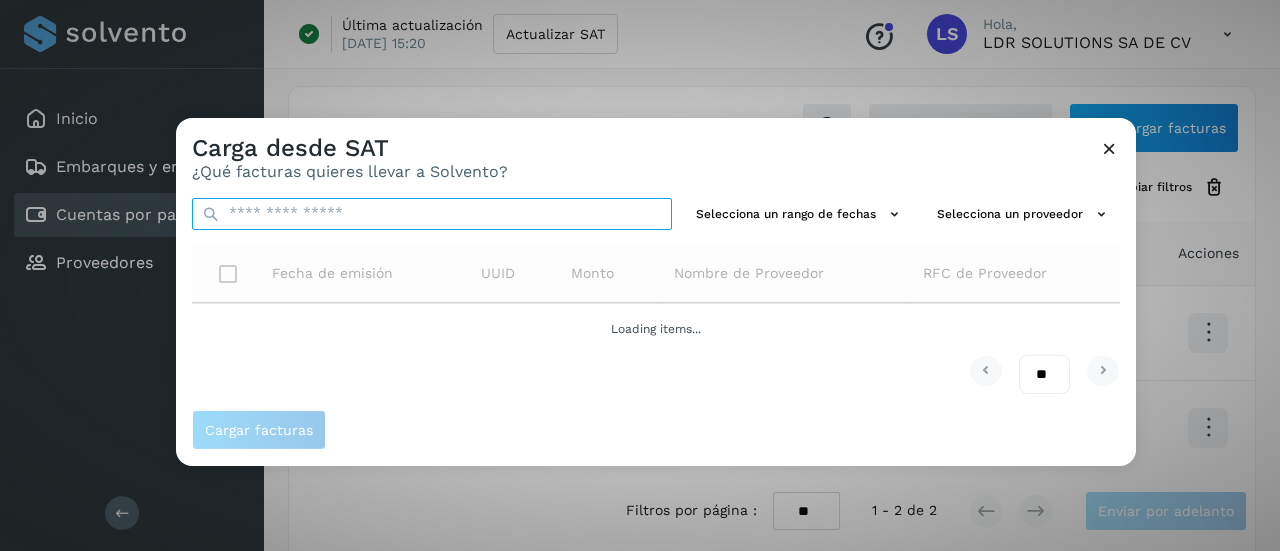 click at bounding box center (432, 213) 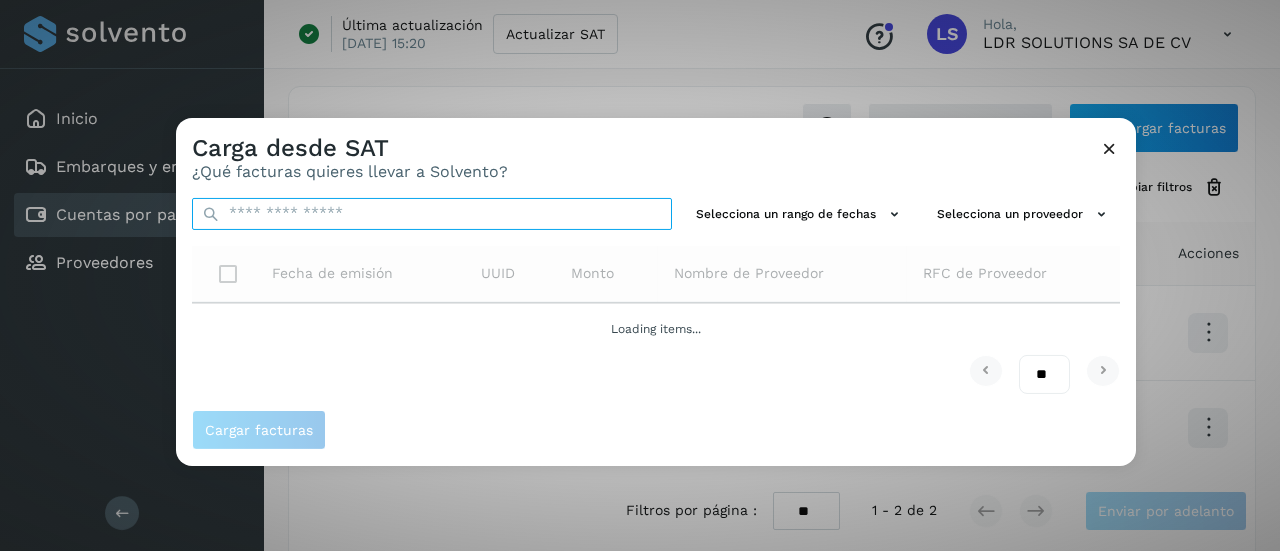 paste on "**********" 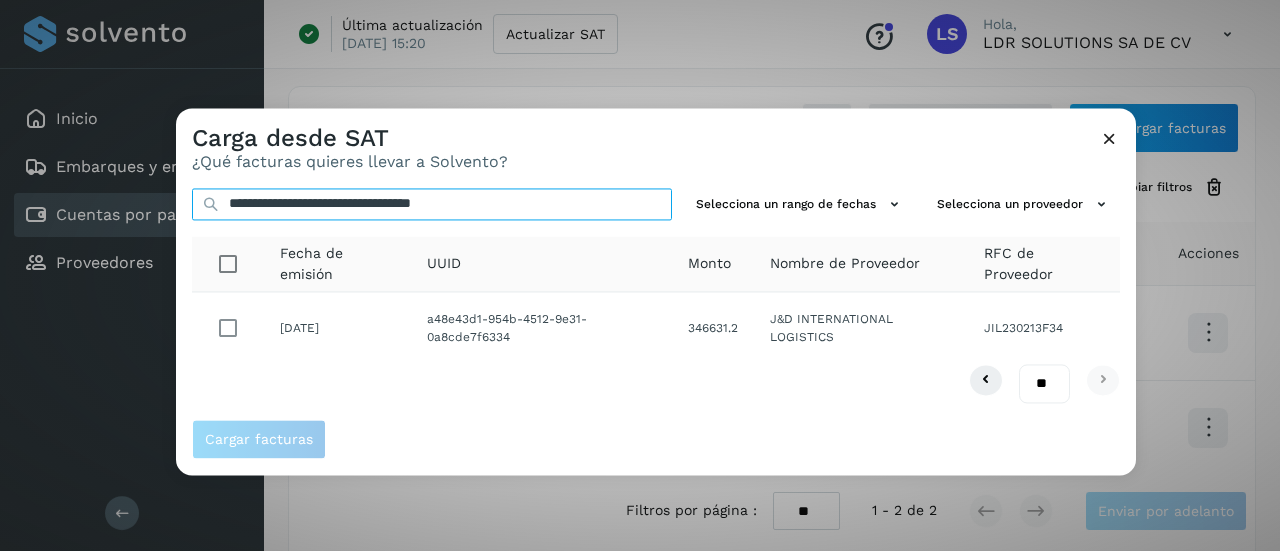 type on "**********" 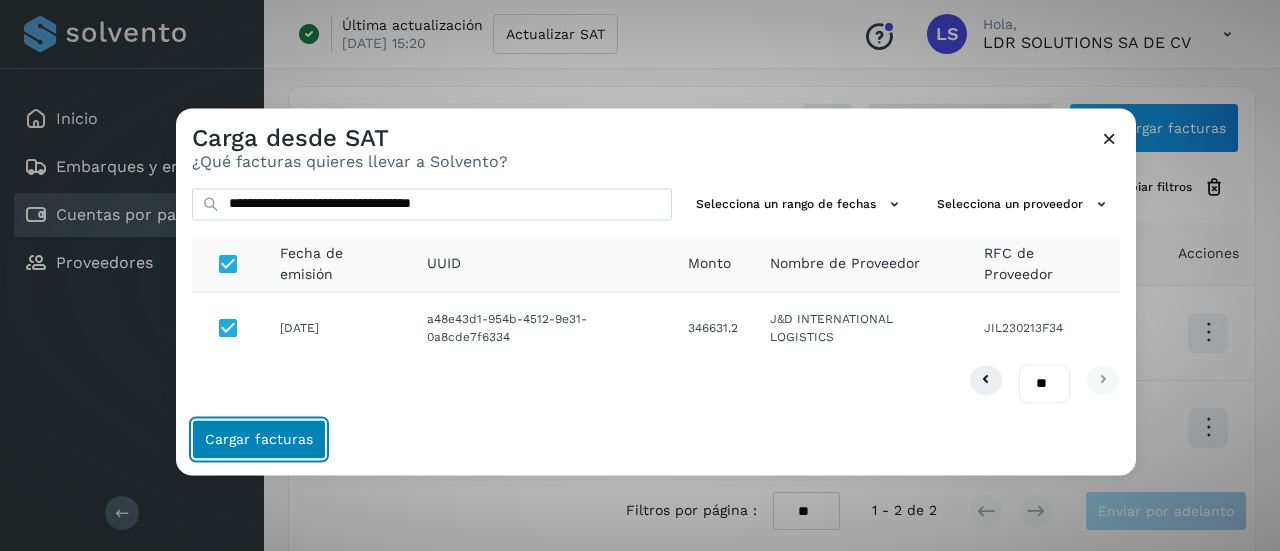 click on "Cargar facturas" 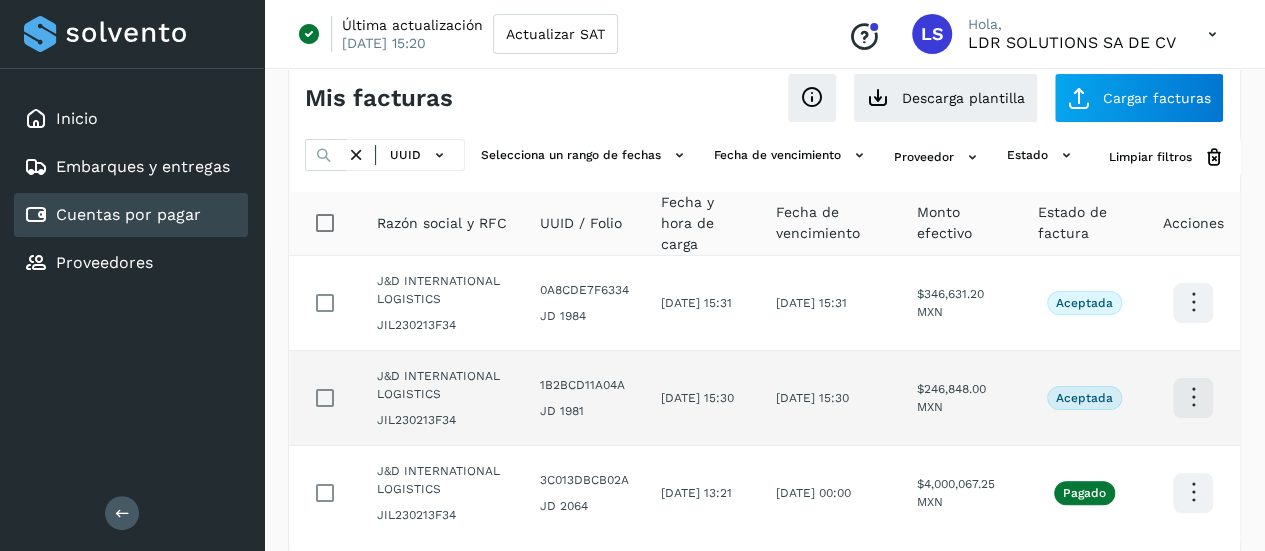 scroll, scrollTop: 19, scrollLeft: 0, axis: vertical 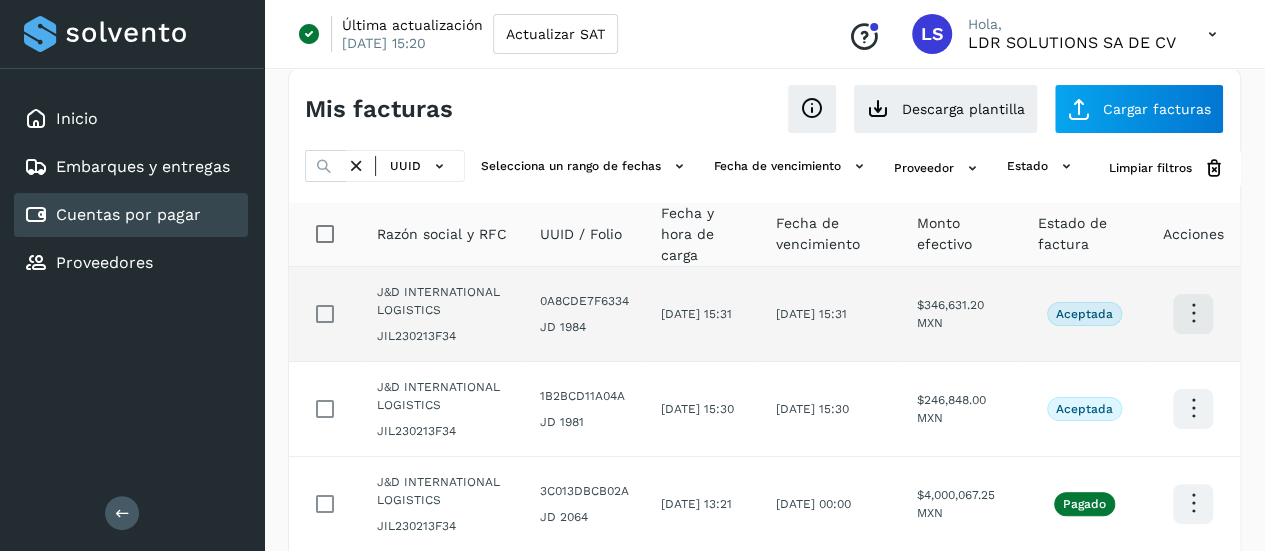 click at bounding box center (1193, 313) 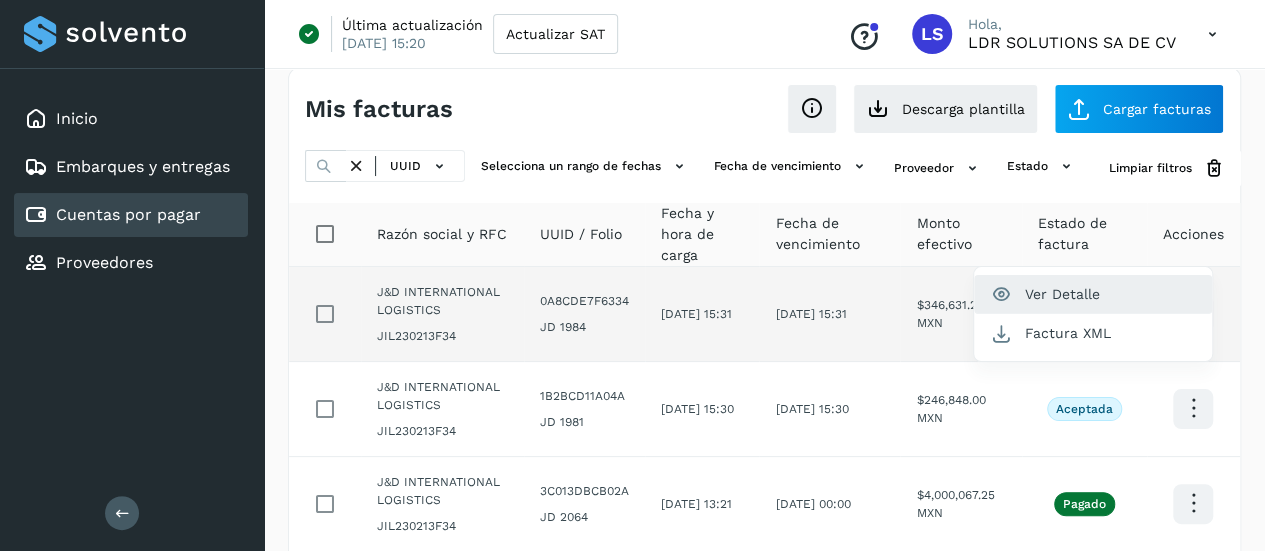 click on "Ver Detalle" 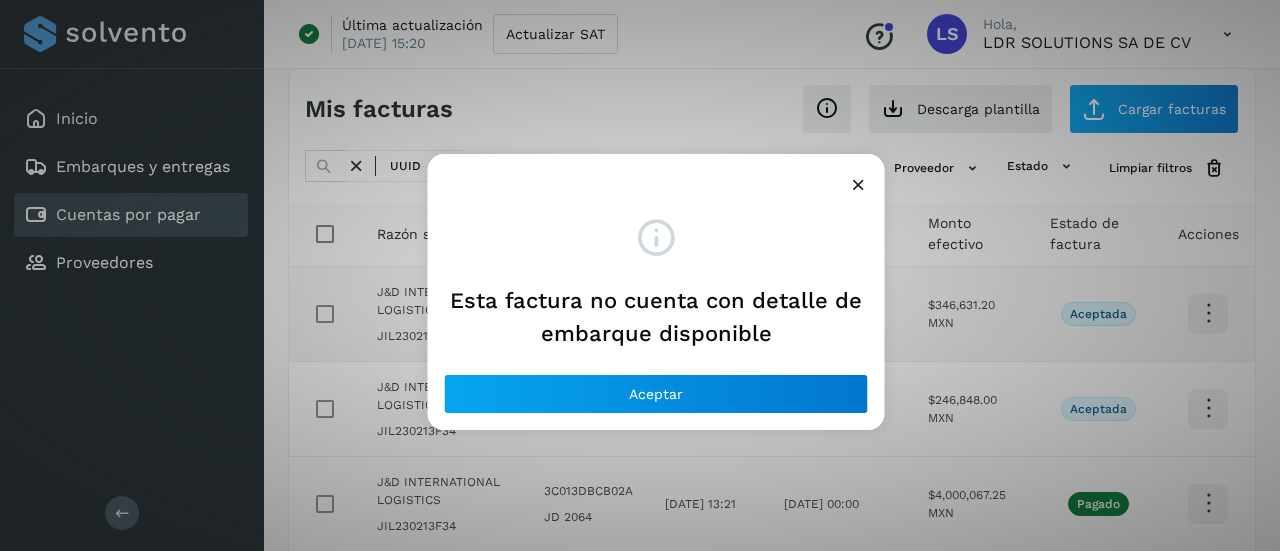 click at bounding box center [858, 184] 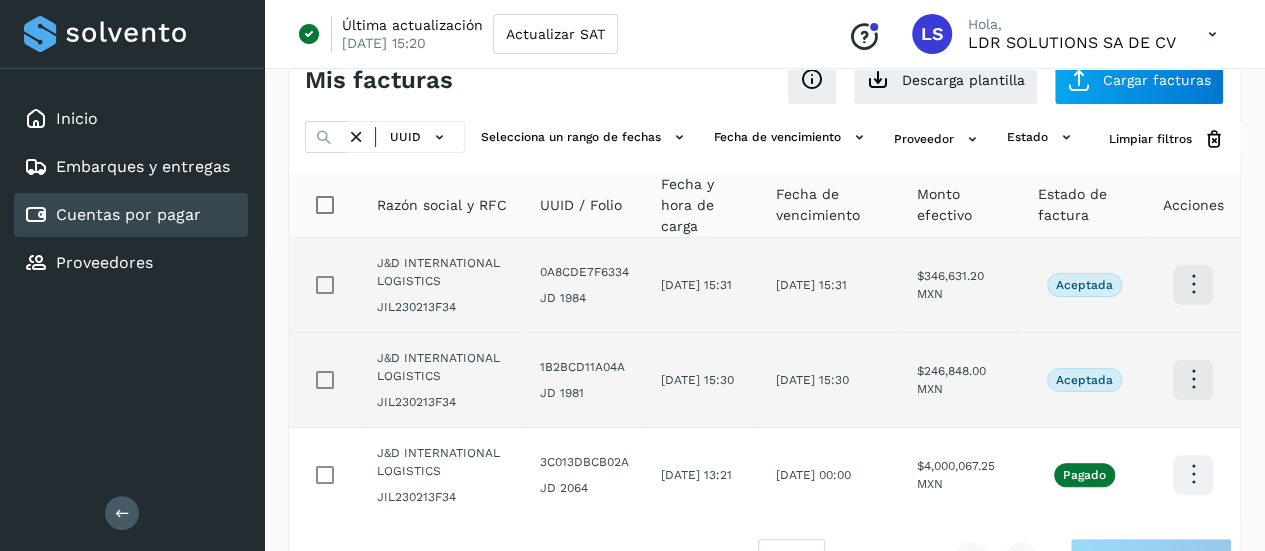 scroll, scrollTop: 50, scrollLeft: 0, axis: vertical 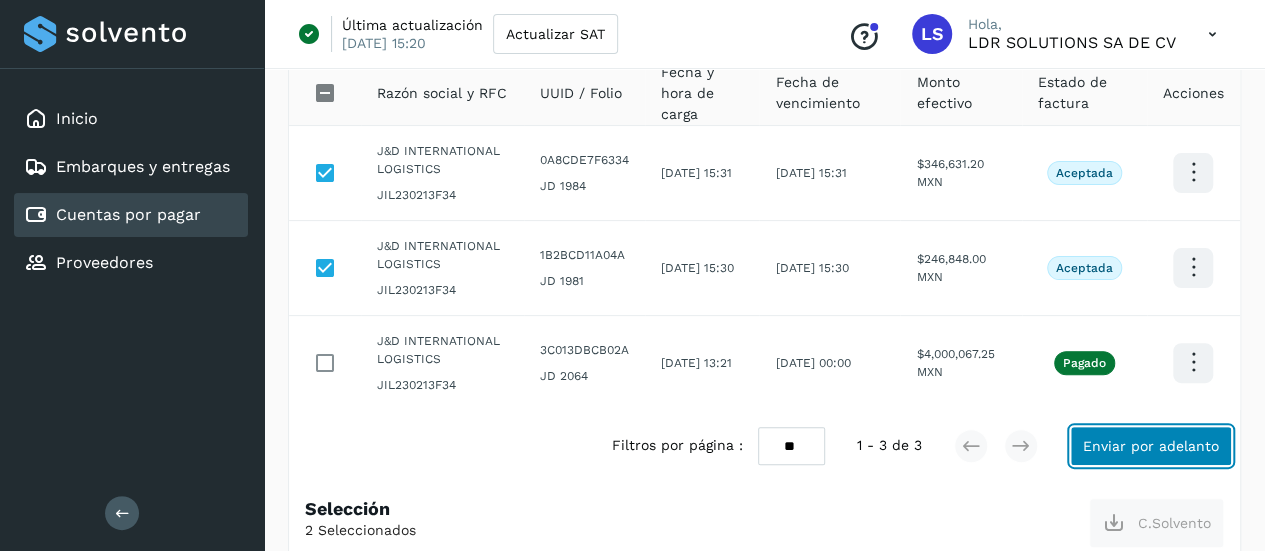 click on "Enviar por adelanto" 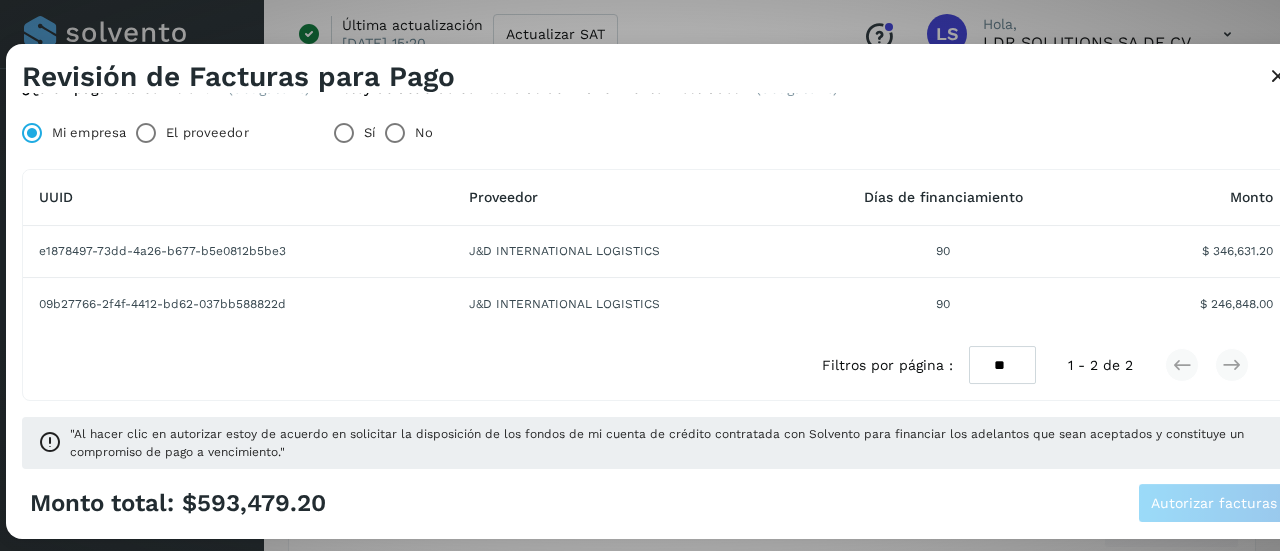 scroll, scrollTop: 0, scrollLeft: 0, axis: both 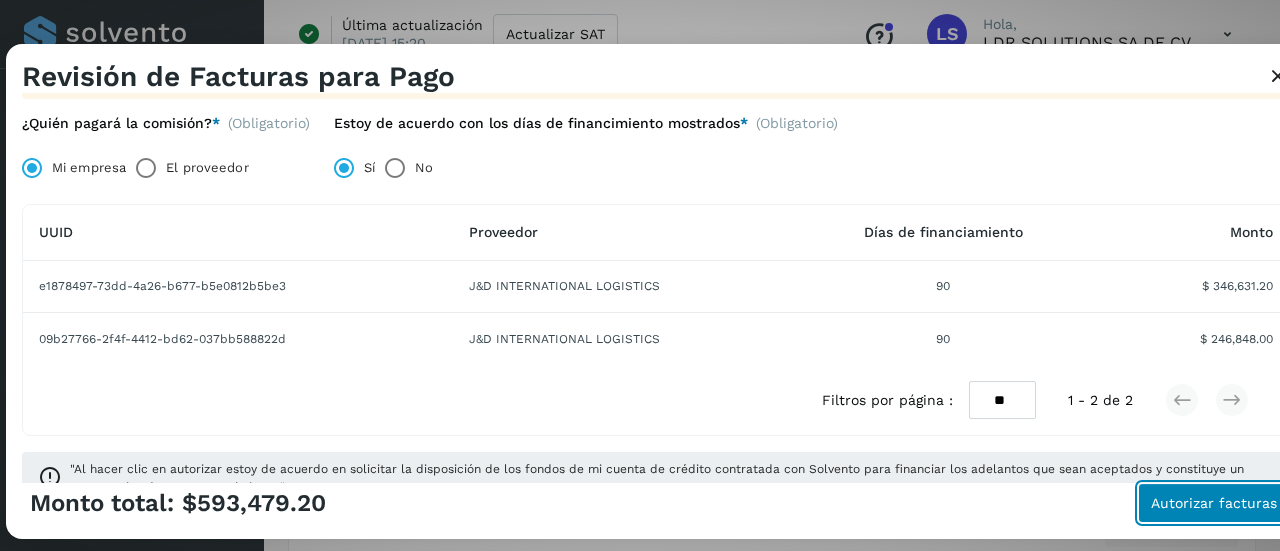 click on "Autorizar facturas" 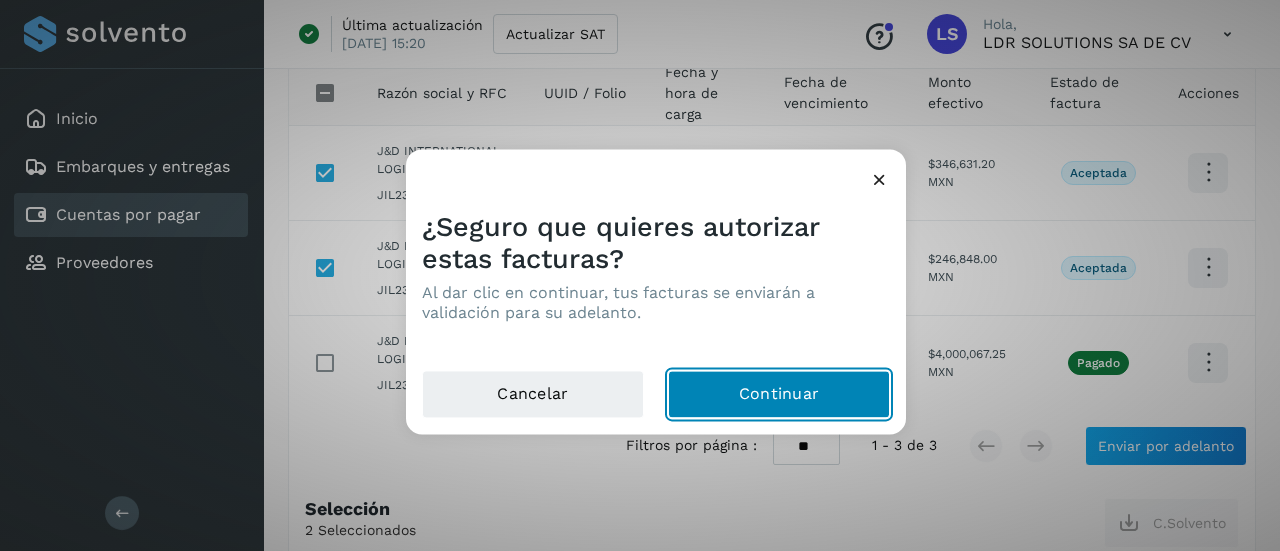click on "Continuar" 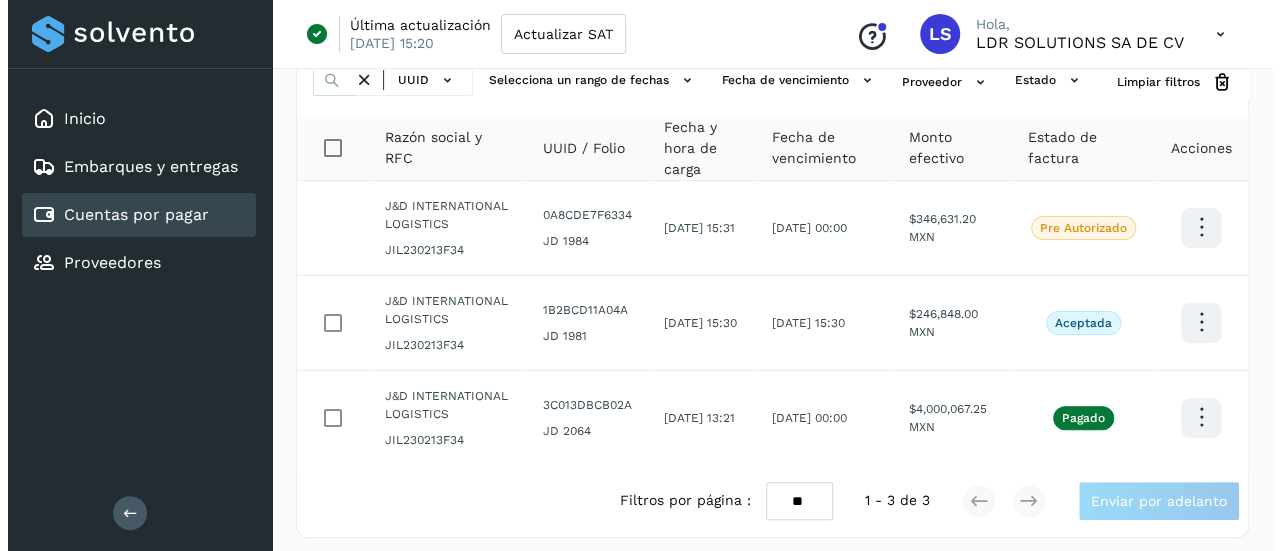 scroll, scrollTop: 158, scrollLeft: 0, axis: vertical 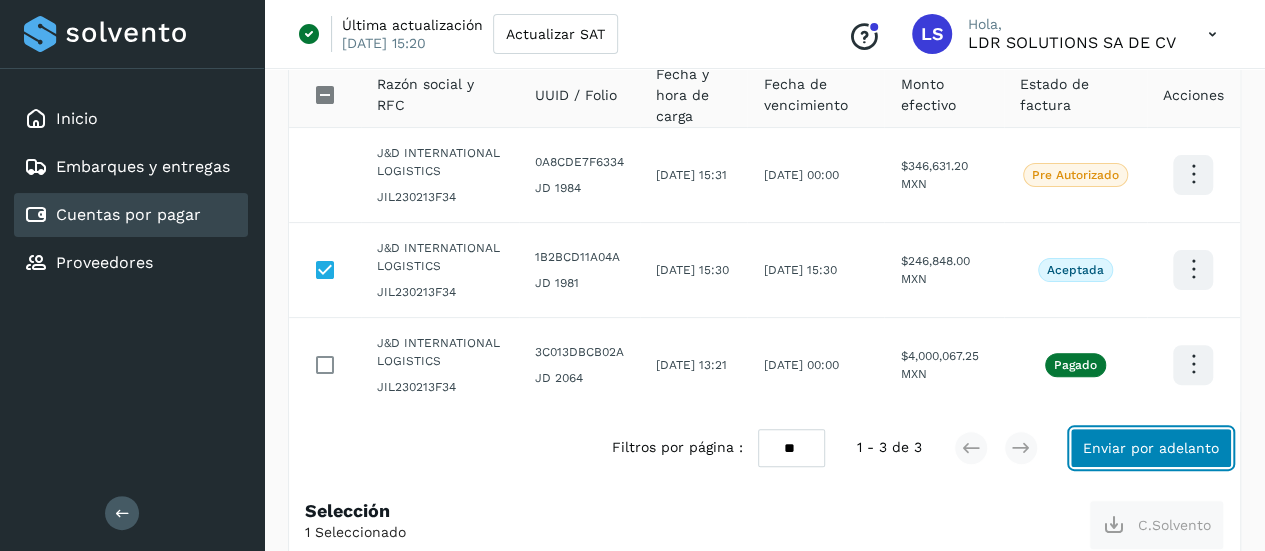 click on "Enviar por adelanto" 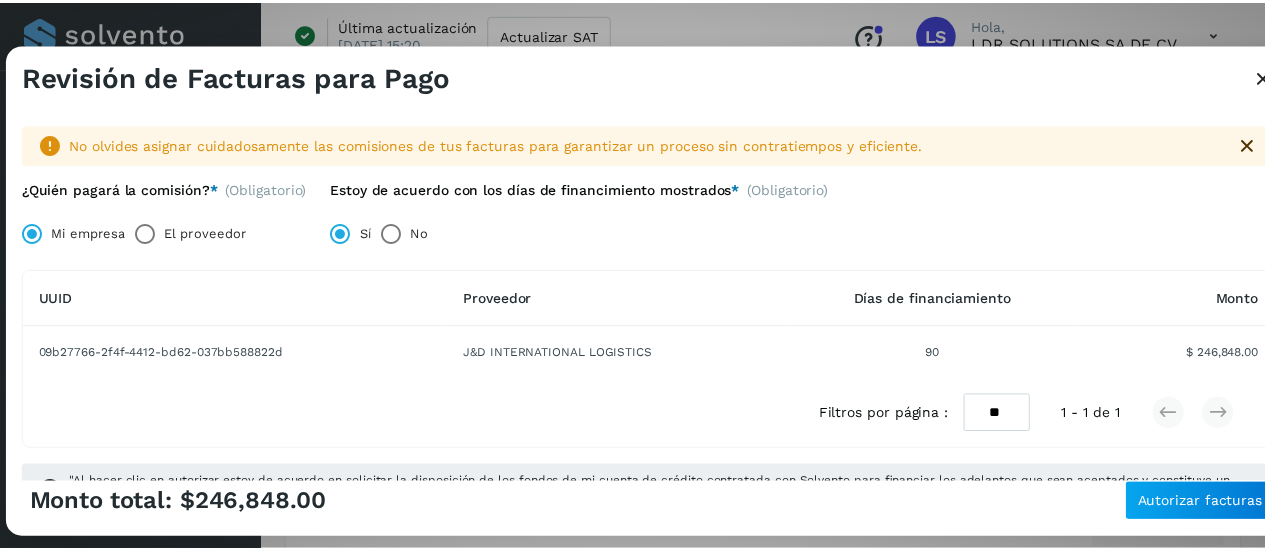 scroll, scrollTop: 49, scrollLeft: 0, axis: vertical 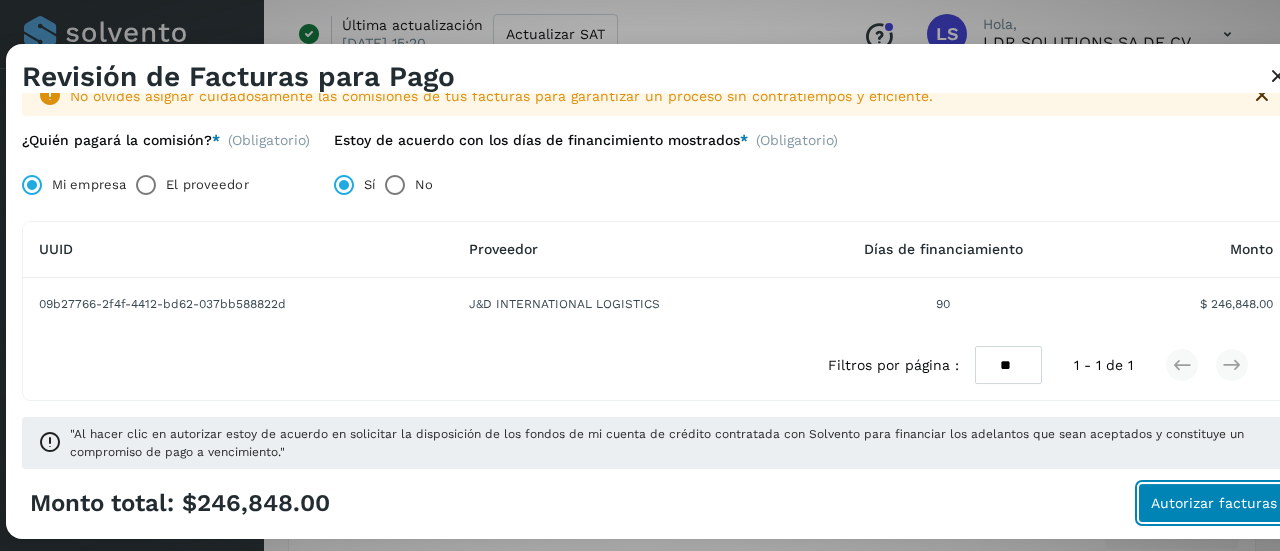 click on "Autorizar facturas" 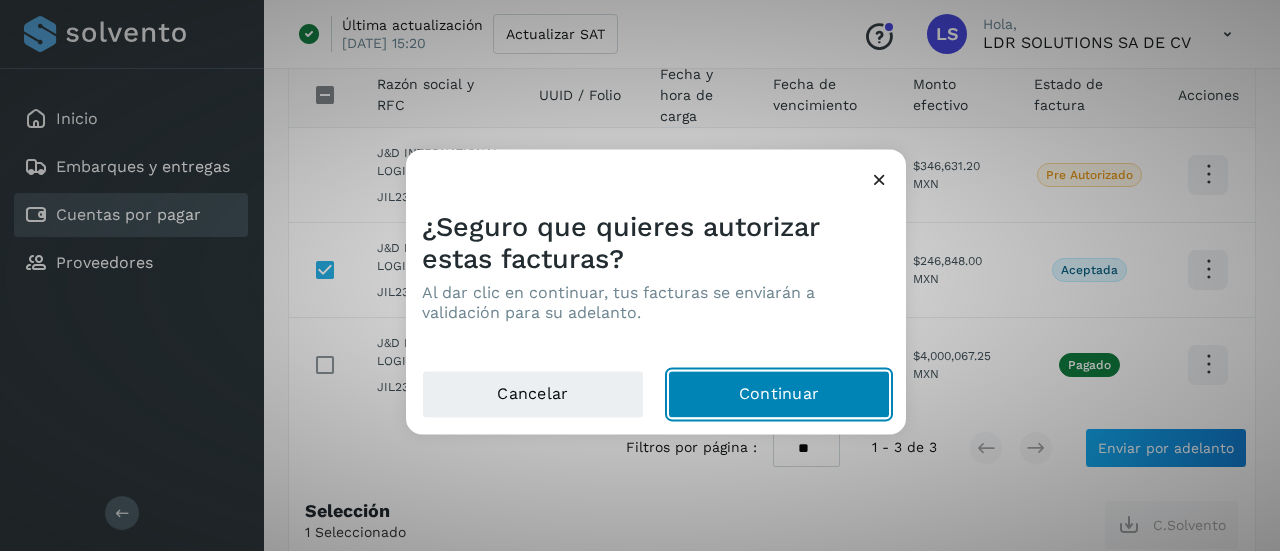 click on "Continuar" 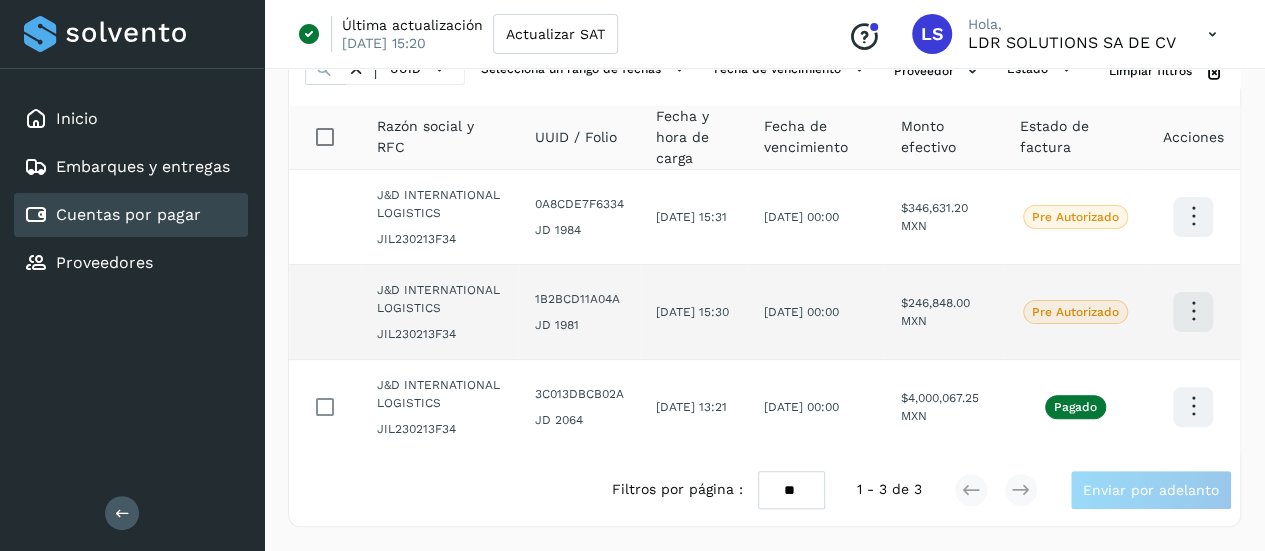 scroll, scrollTop: 158, scrollLeft: 0, axis: vertical 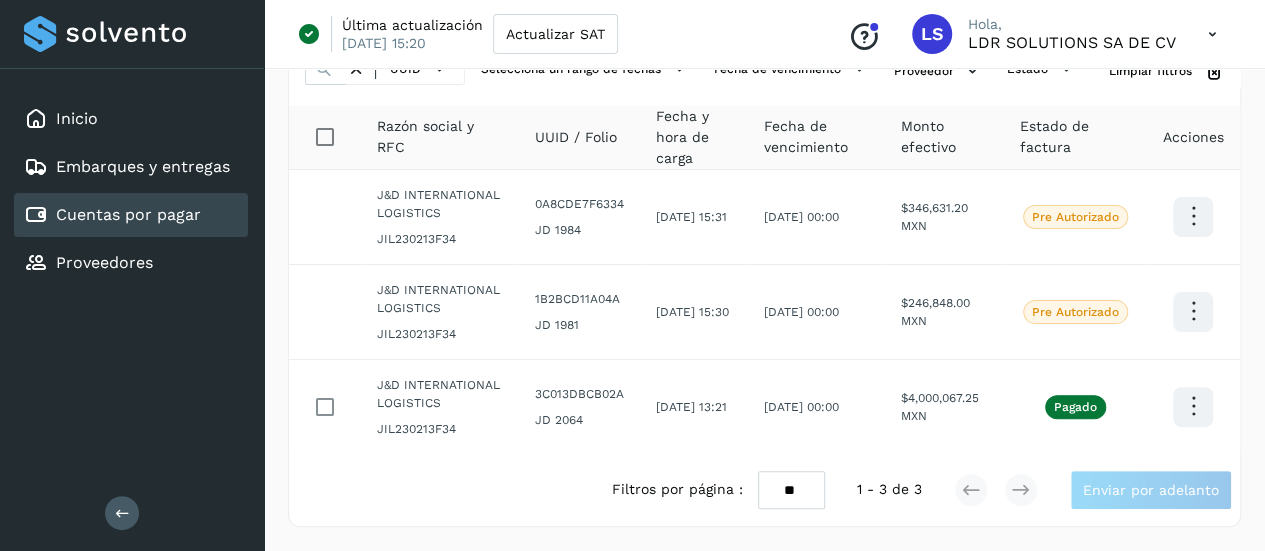 click at bounding box center (1193, 216) 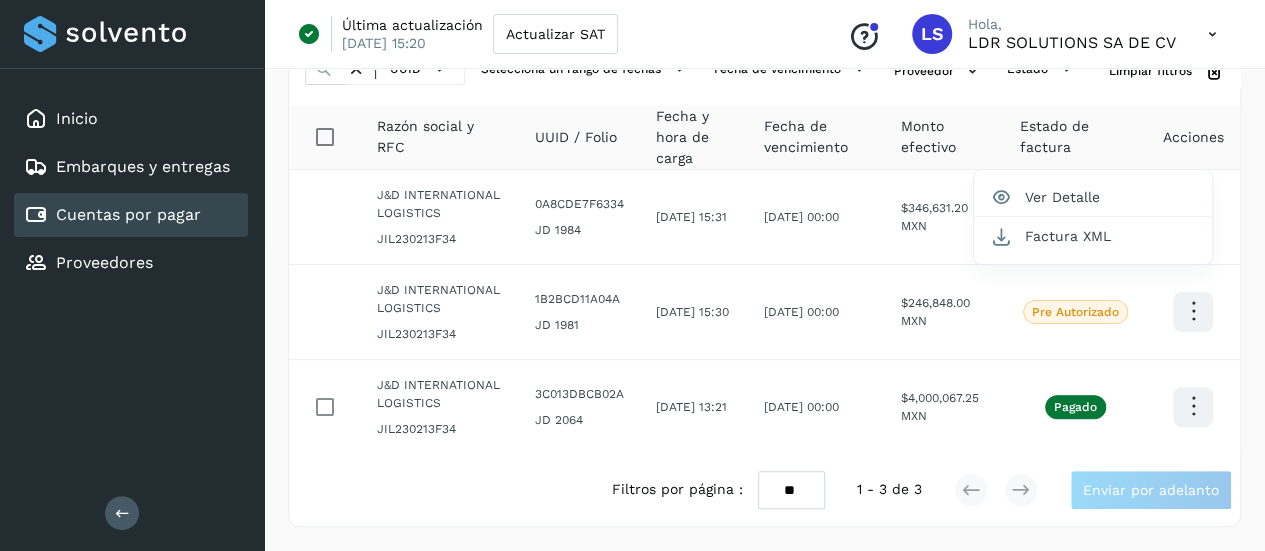 click at bounding box center [632, 275] 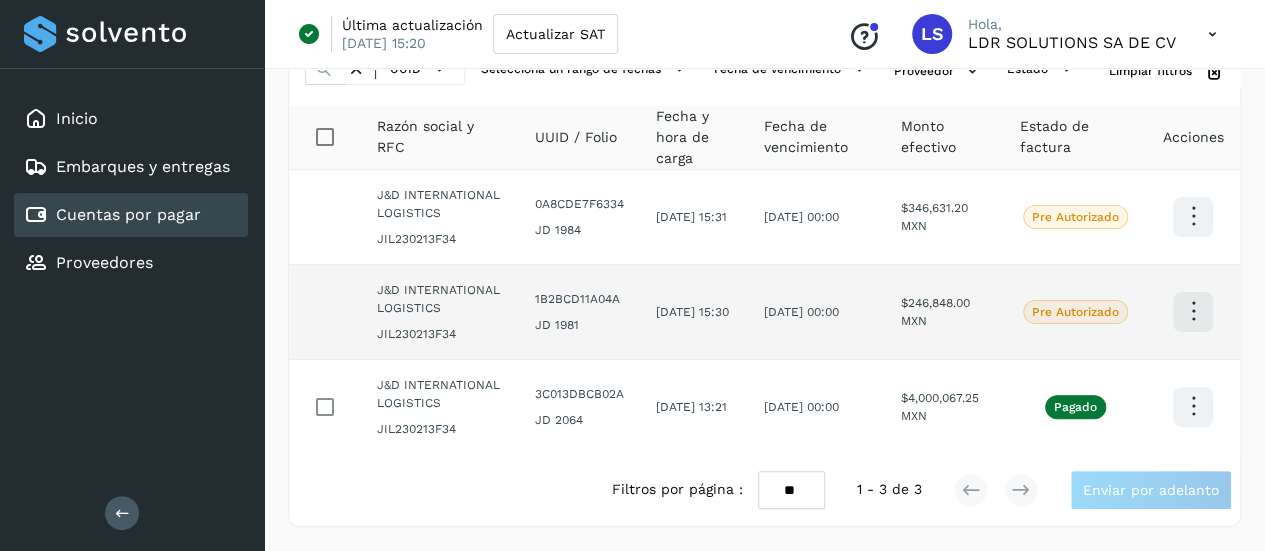 click at bounding box center (1193, 216) 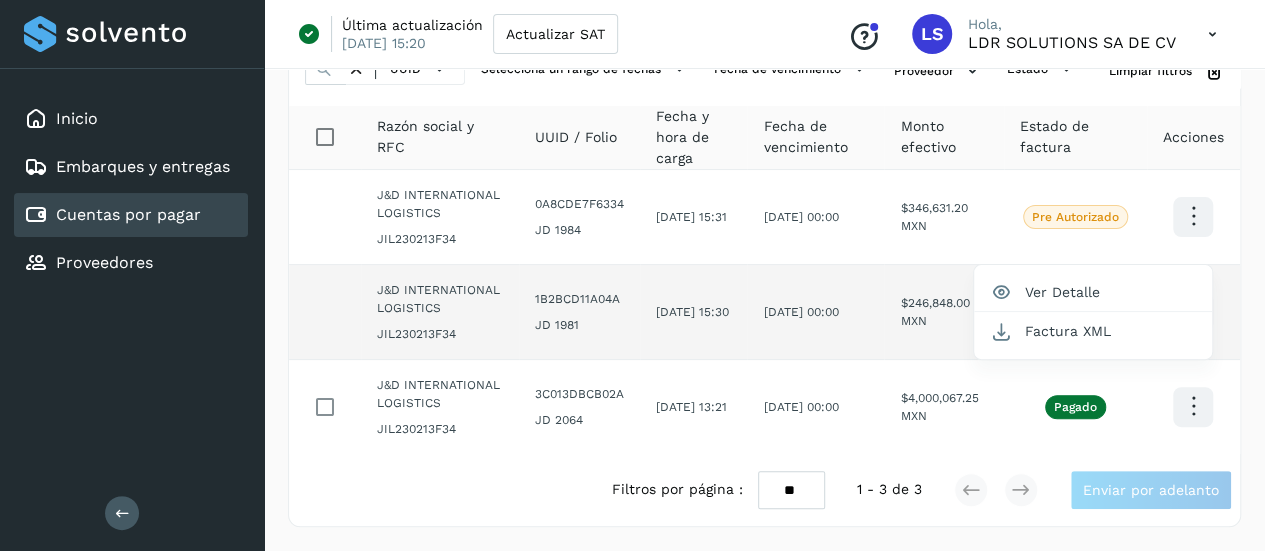 click at bounding box center [632, 275] 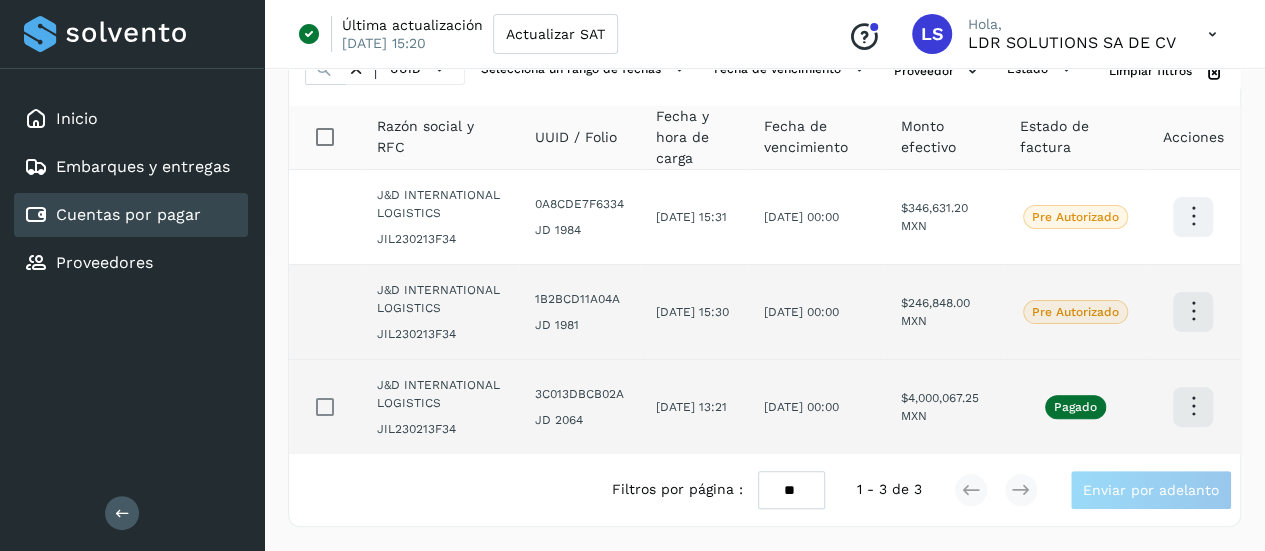 click at bounding box center [1193, 216] 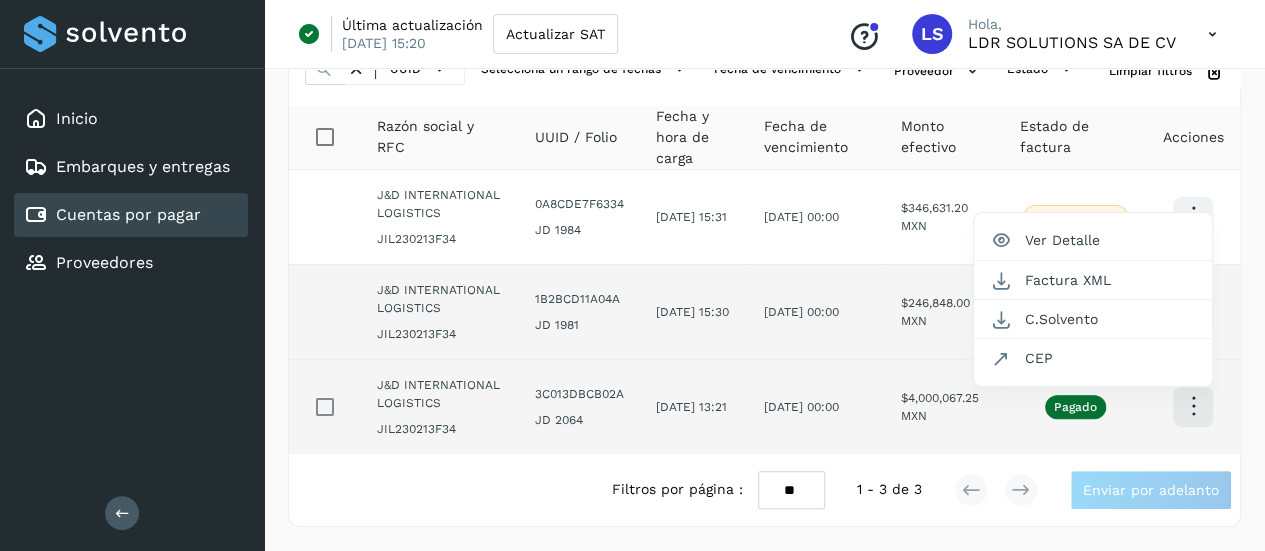 click at bounding box center [632, 275] 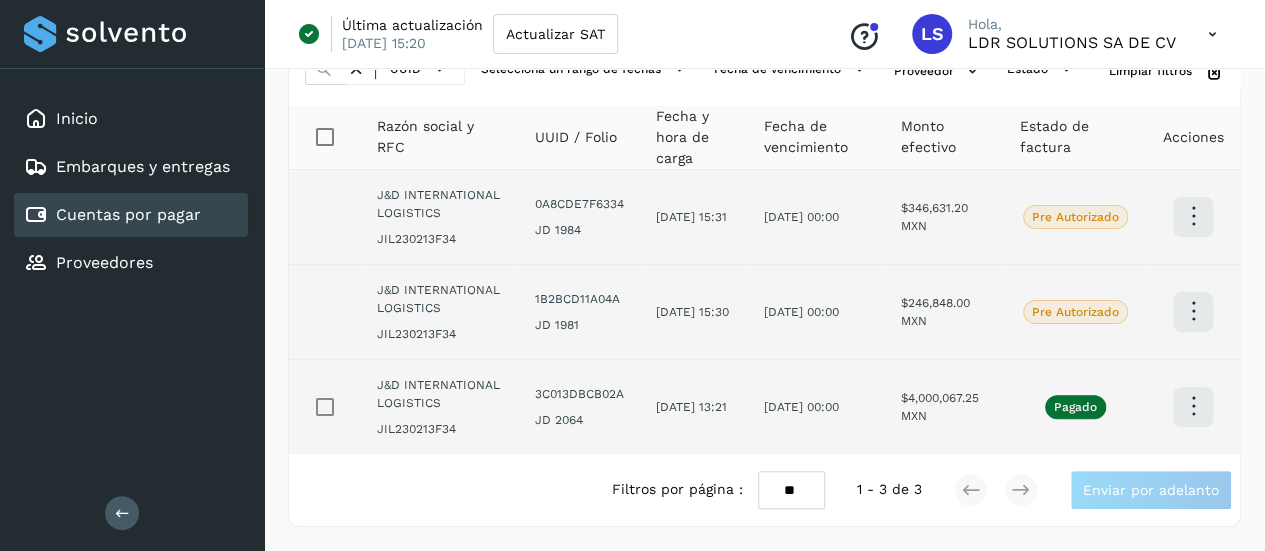 scroll, scrollTop: 156, scrollLeft: 0, axis: vertical 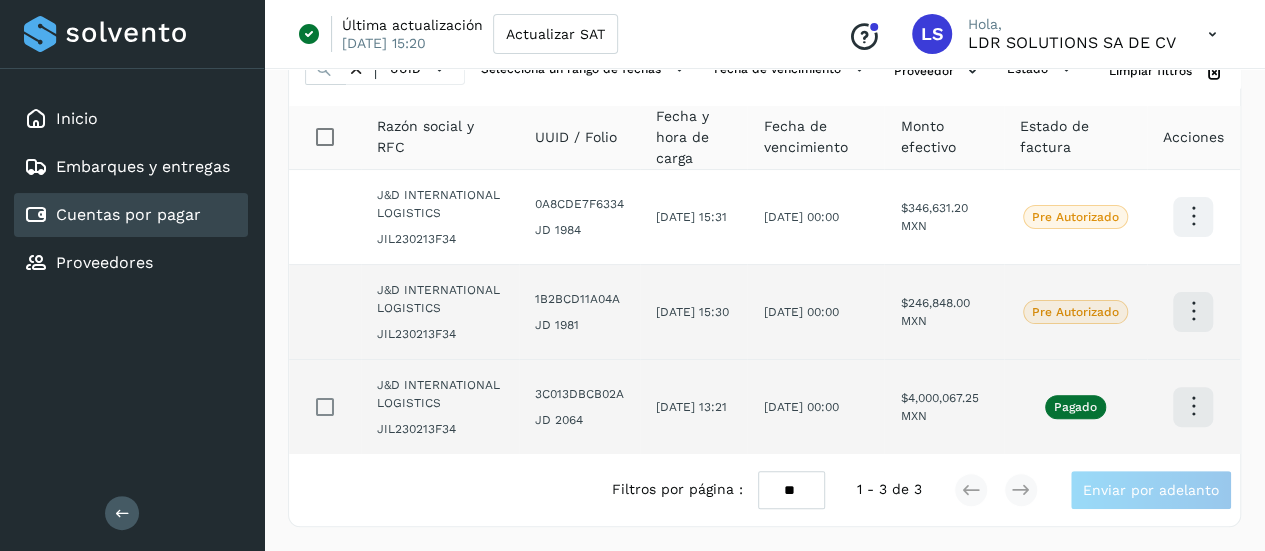 click on "Cuentas por pagar" at bounding box center (128, 214) 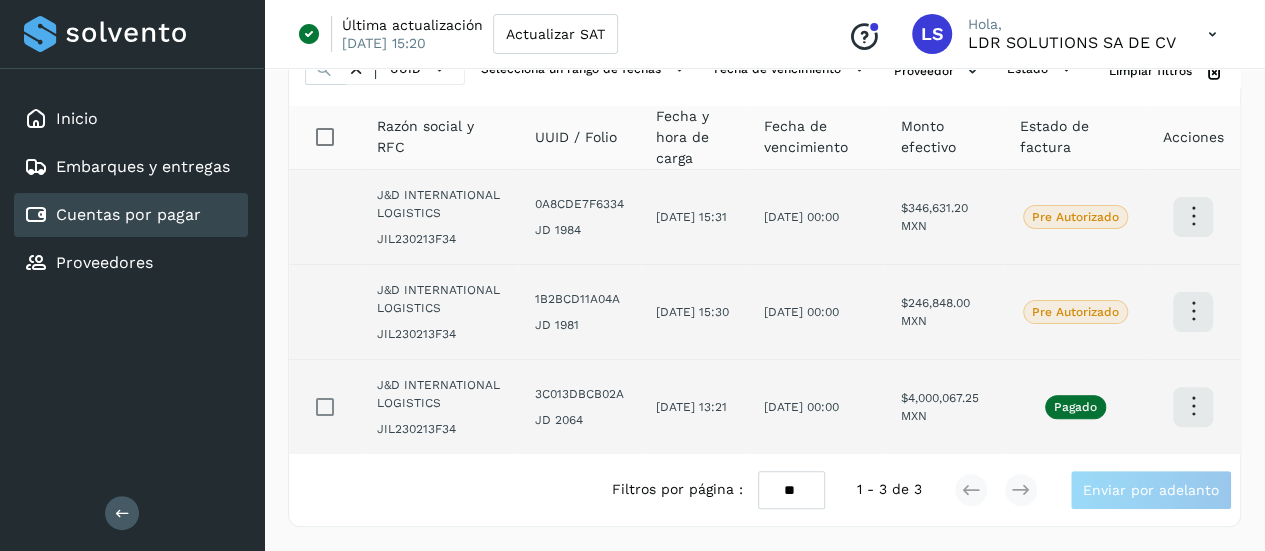 scroll, scrollTop: 126, scrollLeft: 0, axis: vertical 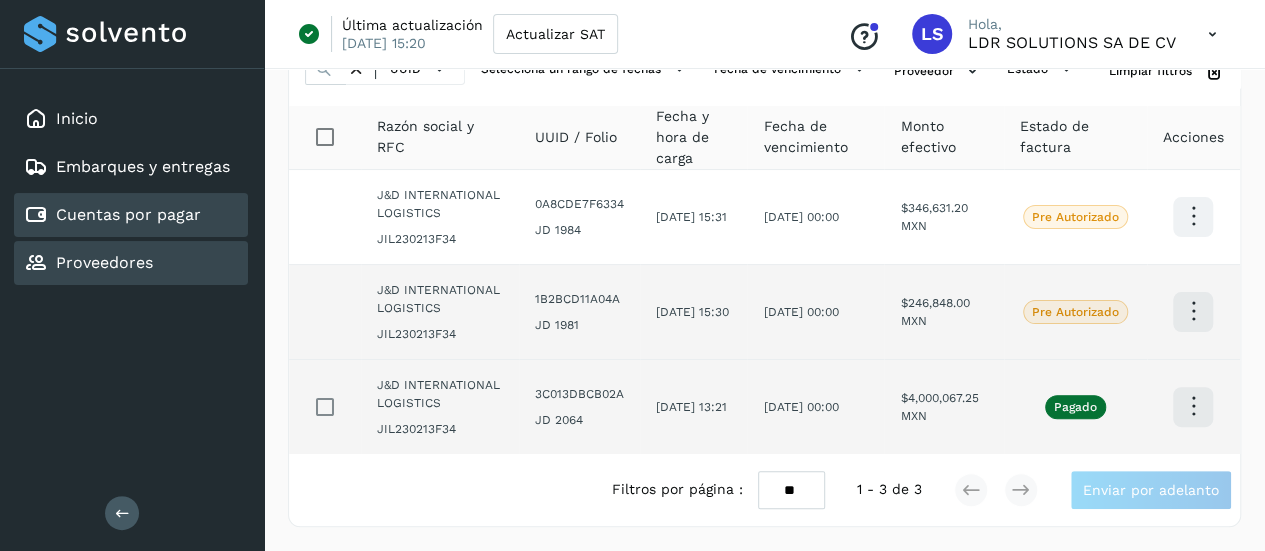 click on "Proveedores" 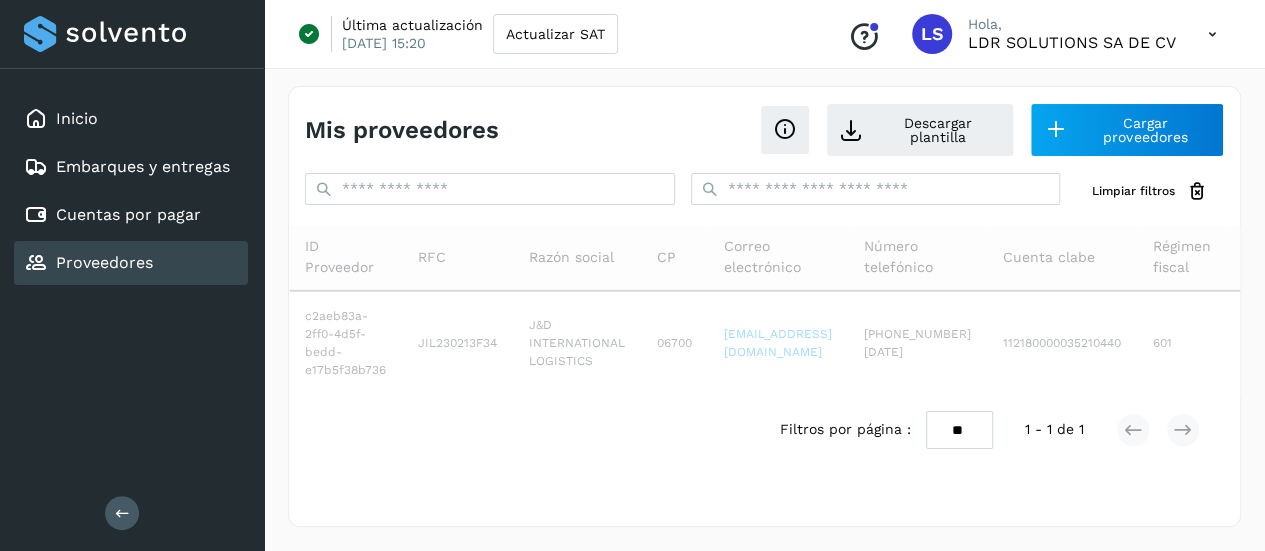 scroll, scrollTop: 0, scrollLeft: 0, axis: both 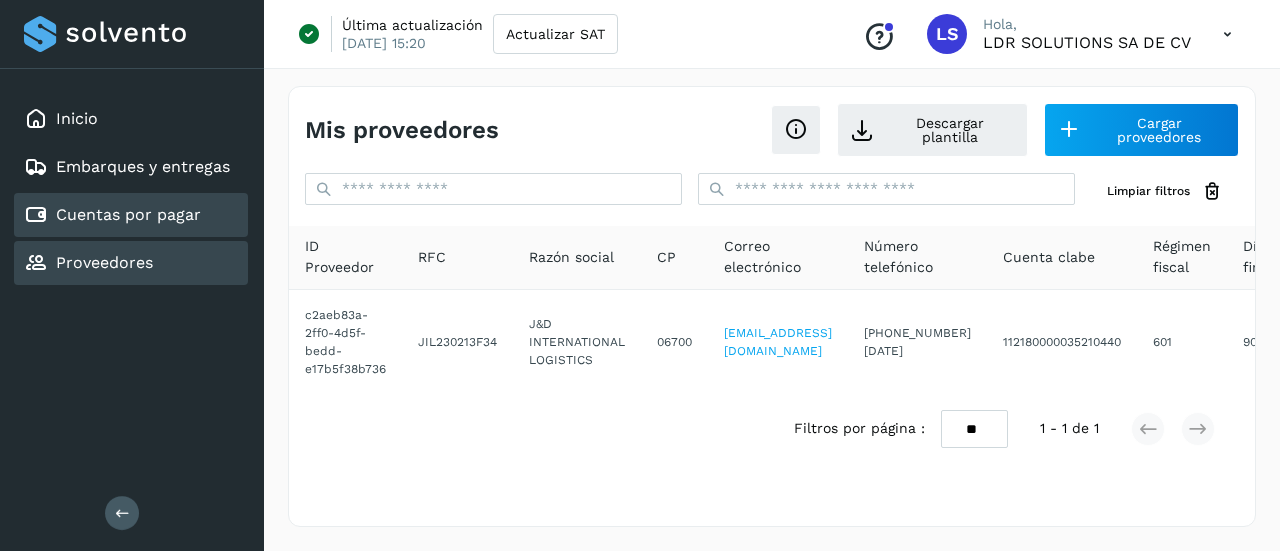 click on "Cuentas por pagar" at bounding box center [128, 214] 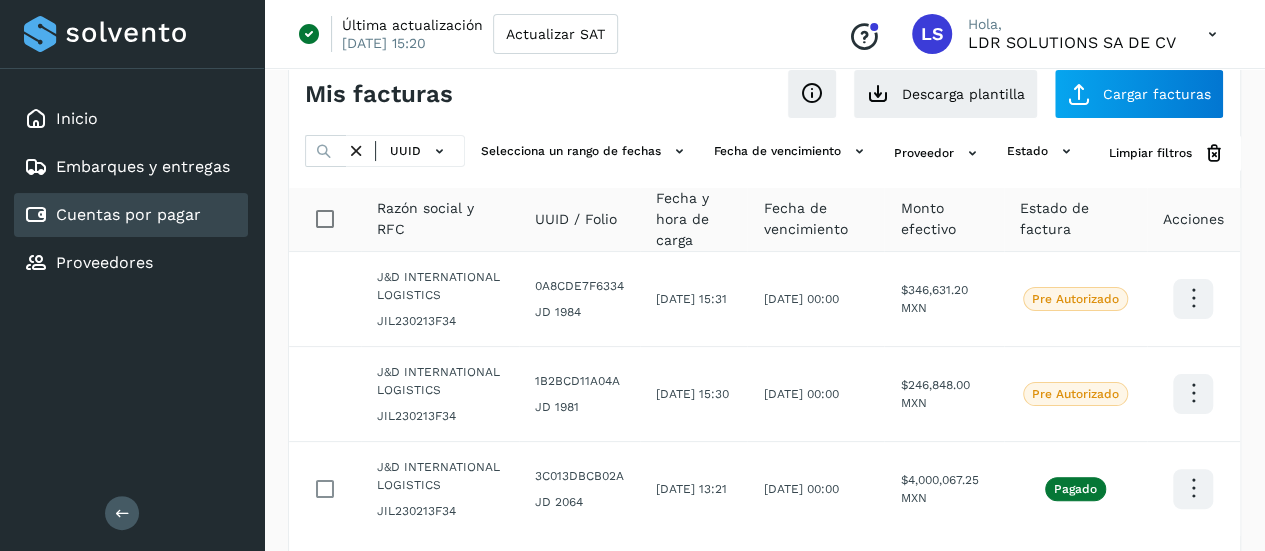 scroll, scrollTop: 29, scrollLeft: 0, axis: vertical 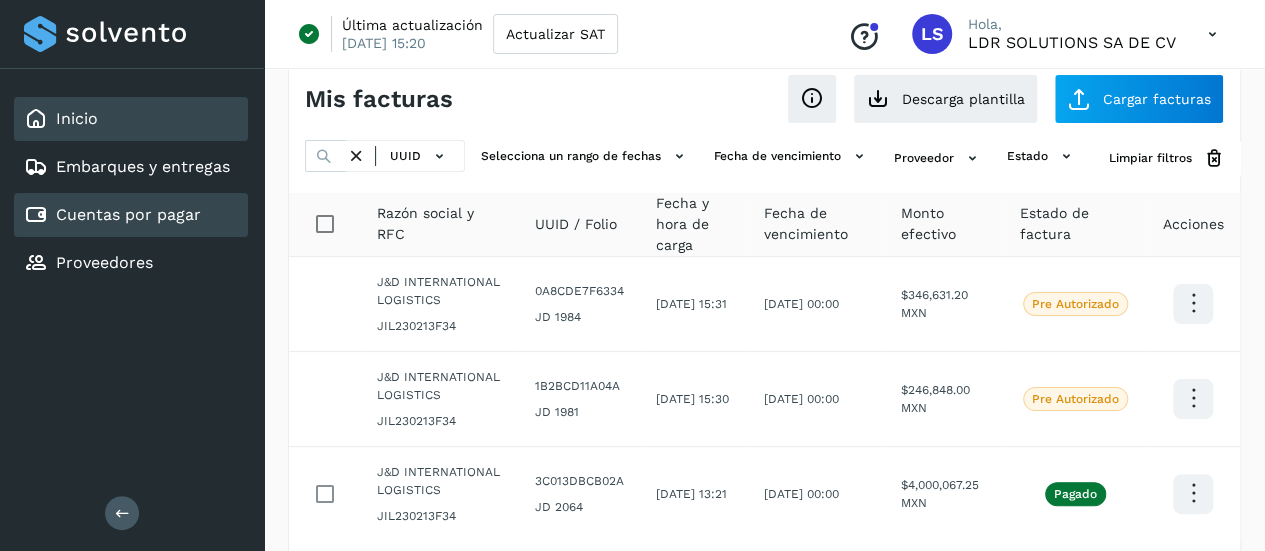 click on "Inicio" 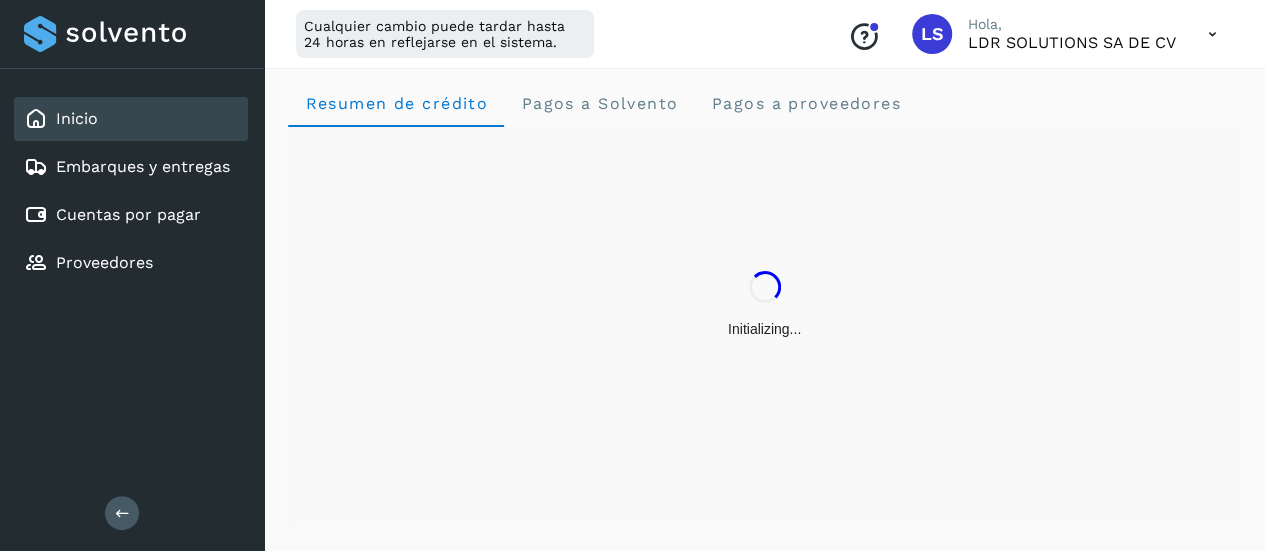 scroll, scrollTop: 0, scrollLeft: 0, axis: both 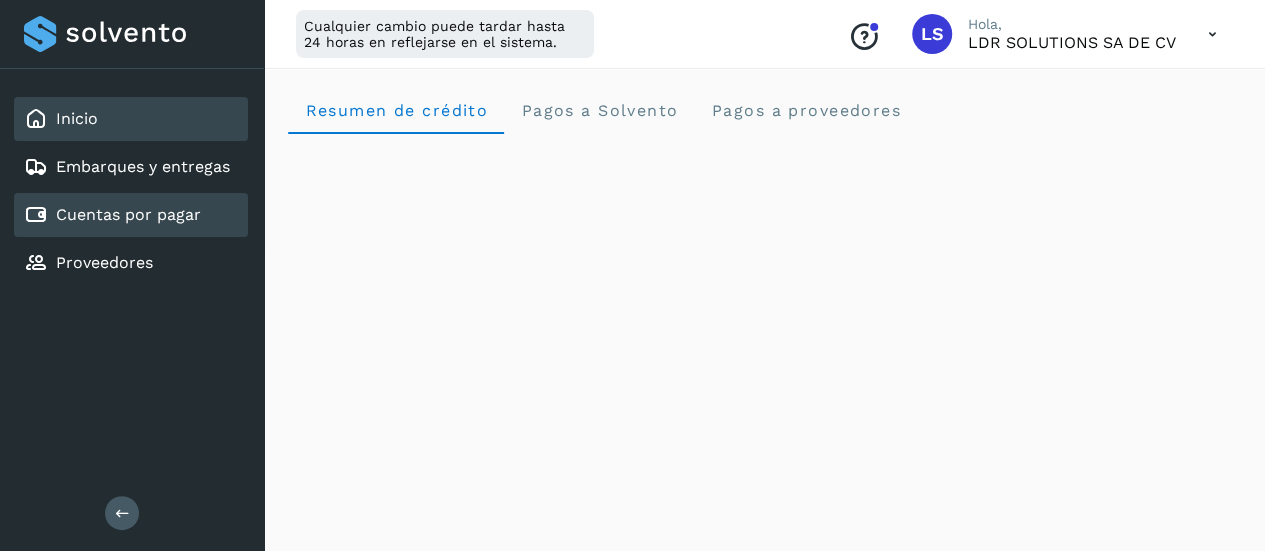 click on "Cuentas por pagar" at bounding box center [128, 214] 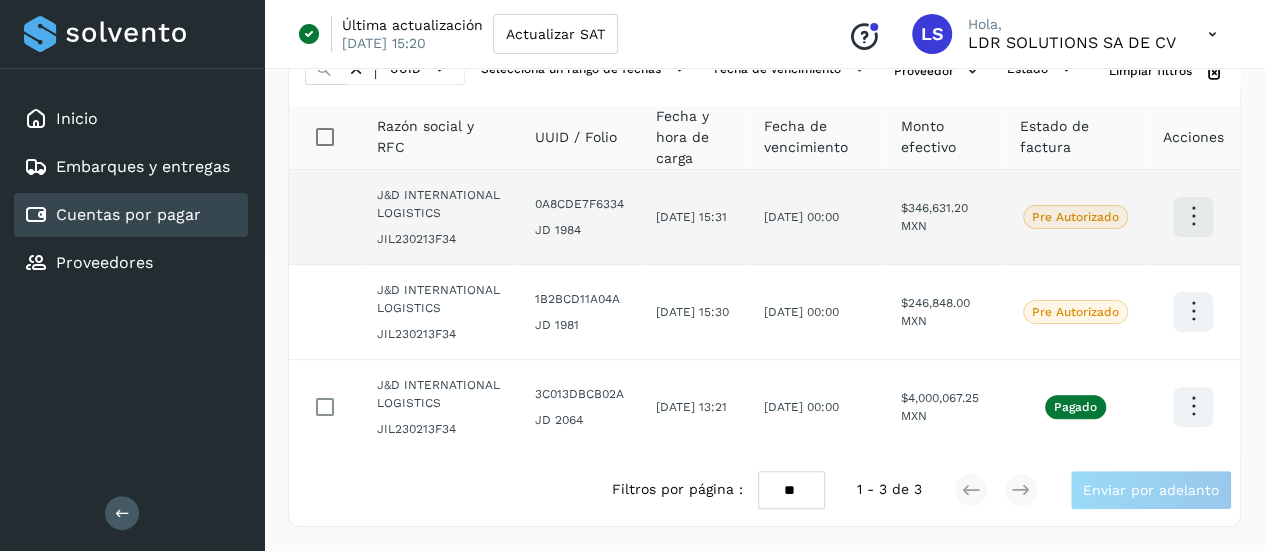 scroll, scrollTop: 136, scrollLeft: 0, axis: vertical 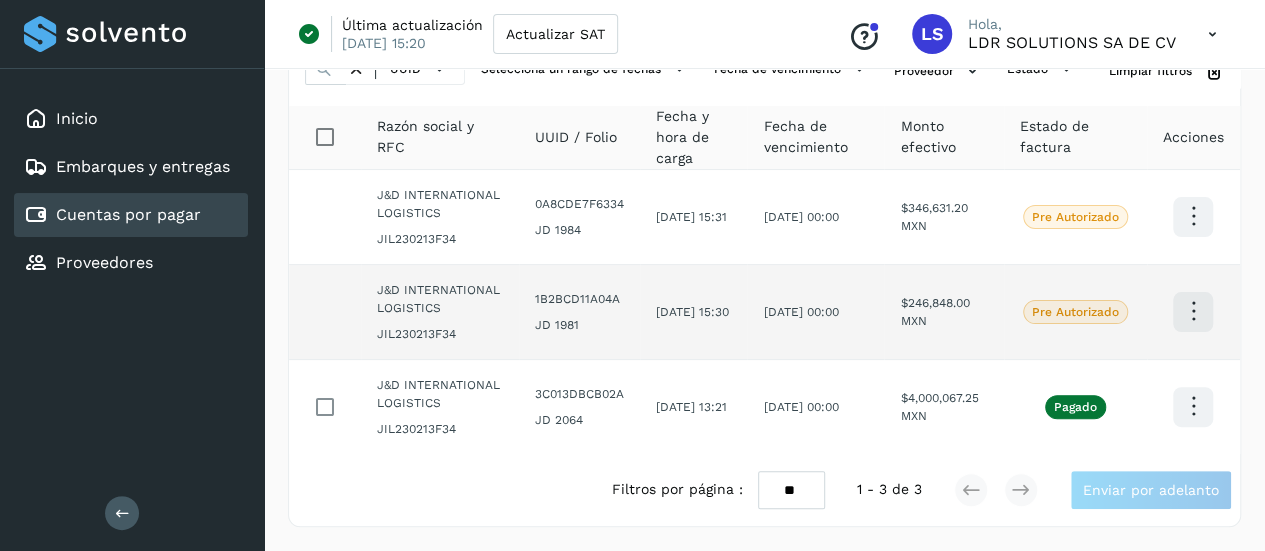 click on "[DATE] 00:00" 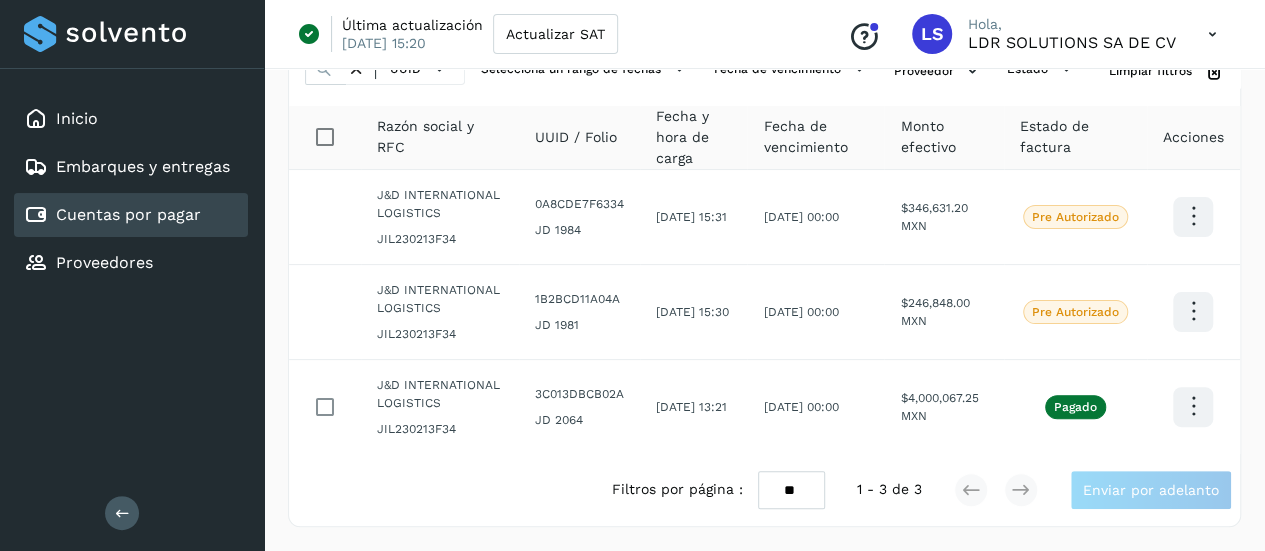 click on "Cuentas por pagar" at bounding box center (128, 214) 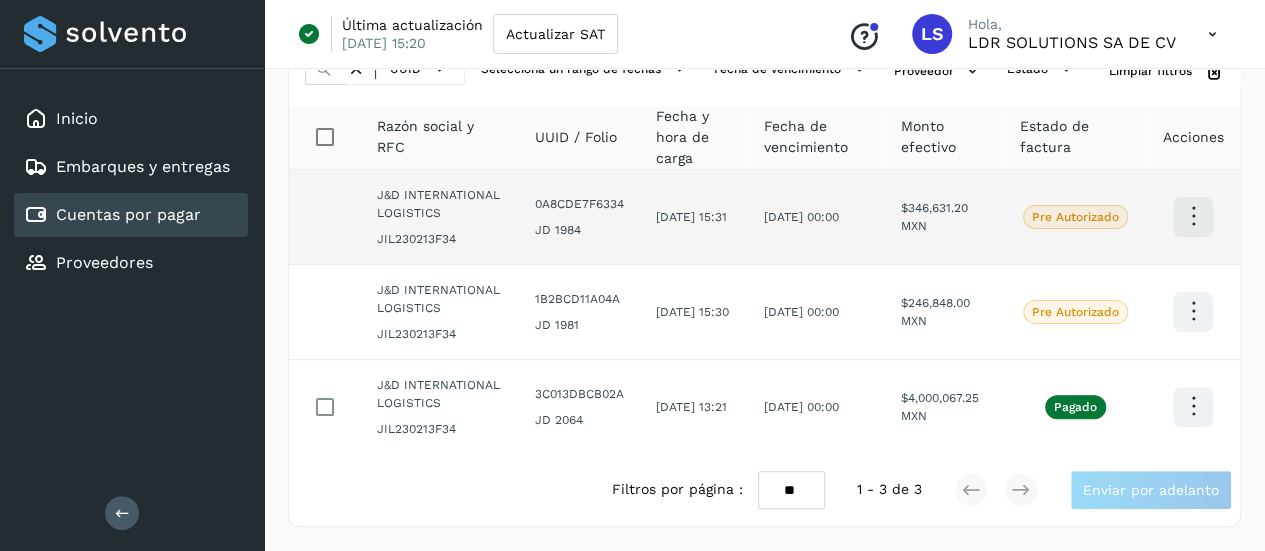 click at bounding box center (1193, 216) 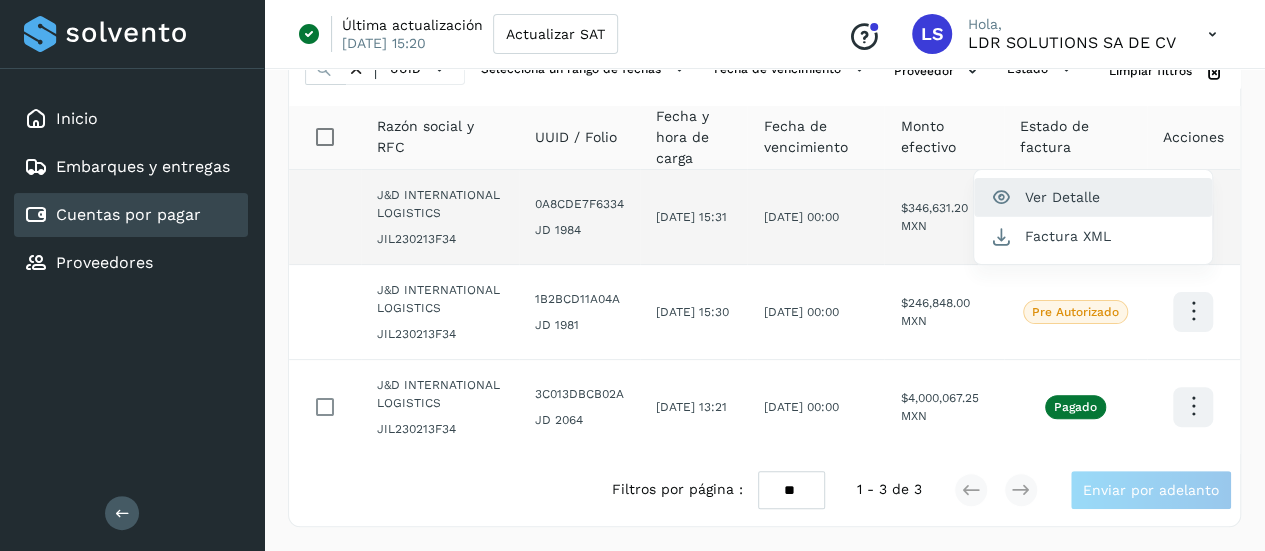 click on "Ver Detalle" 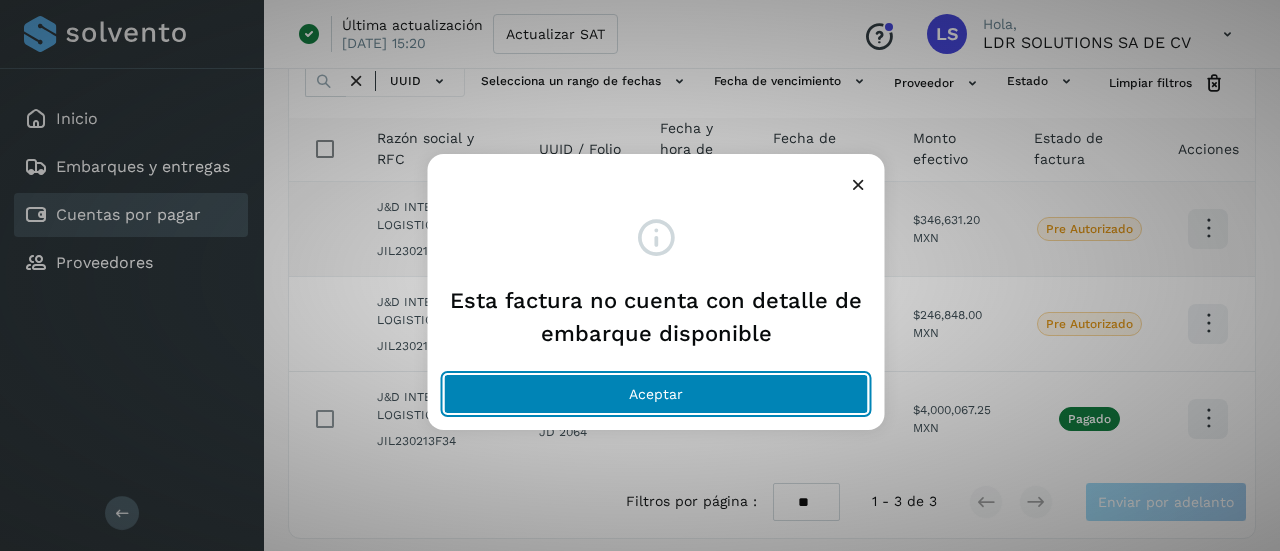 click on "Aceptar" 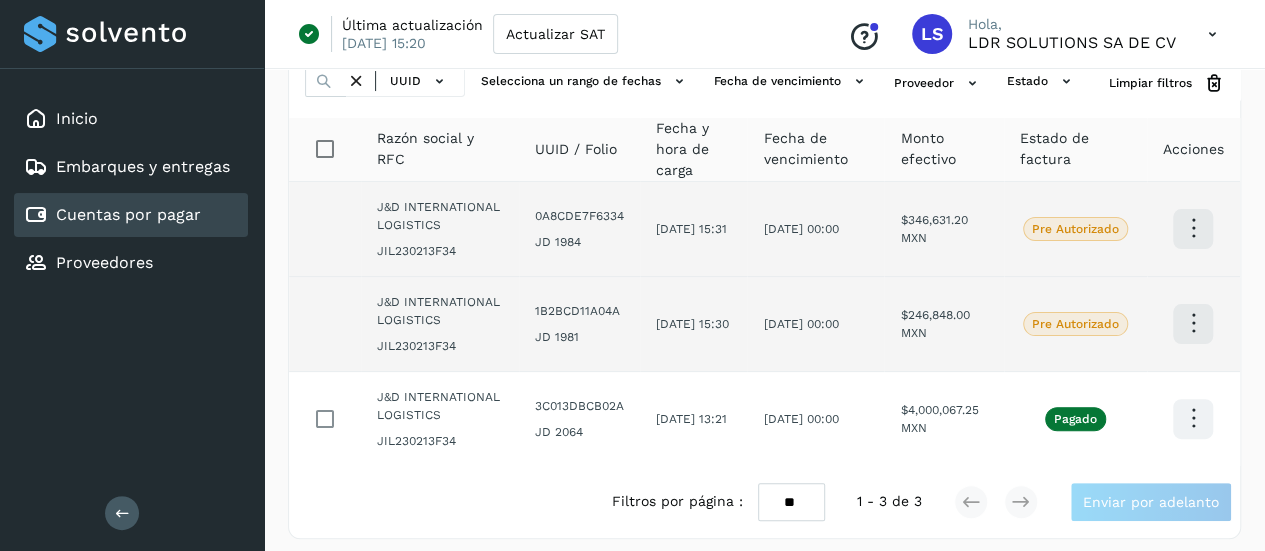 click at bounding box center (1193, 228) 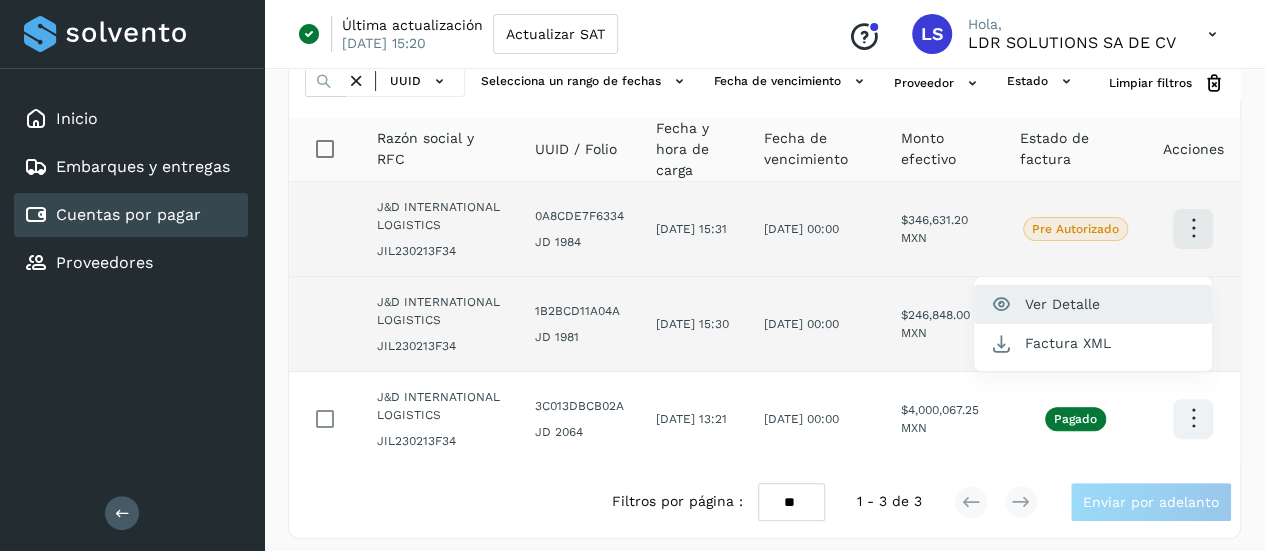 click on "Ver Detalle" 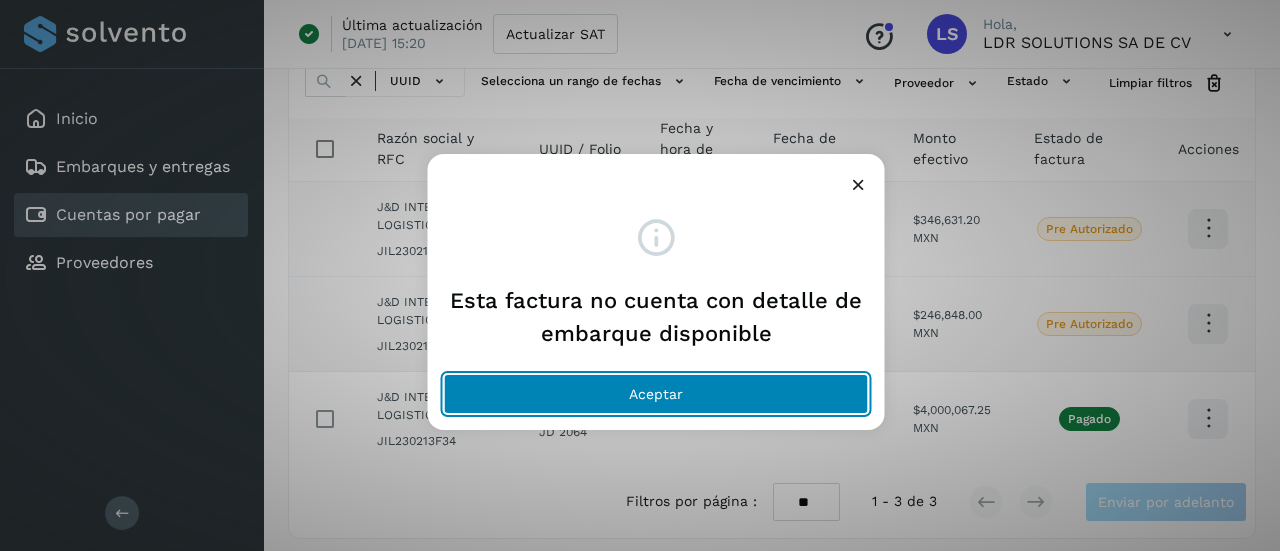 click on "Aceptar" at bounding box center (656, 394) 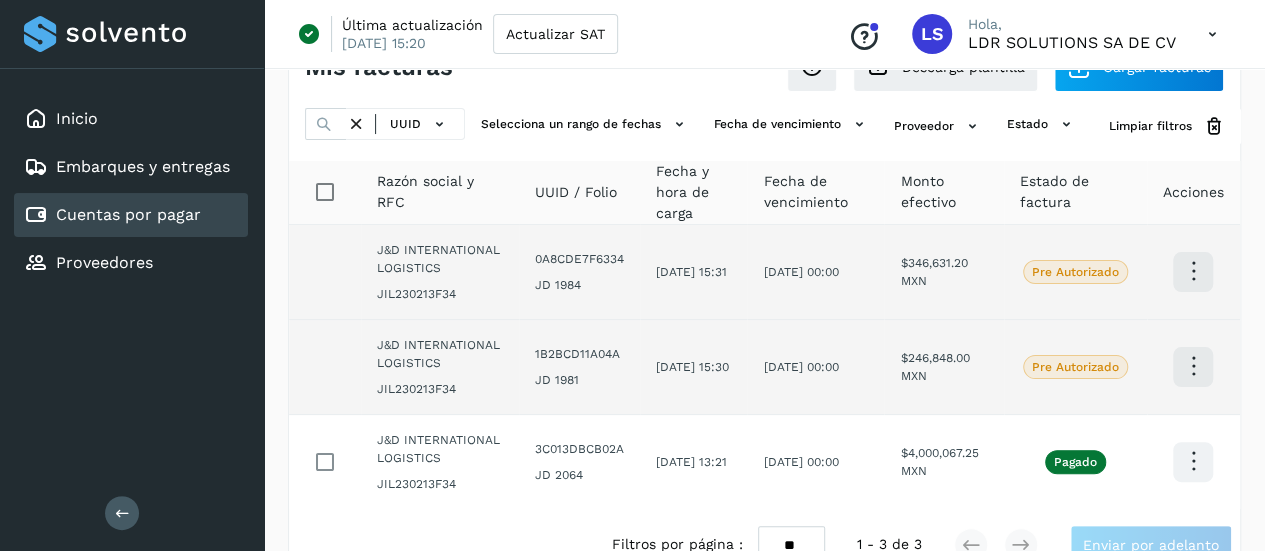 scroll, scrollTop: 52, scrollLeft: 0, axis: vertical 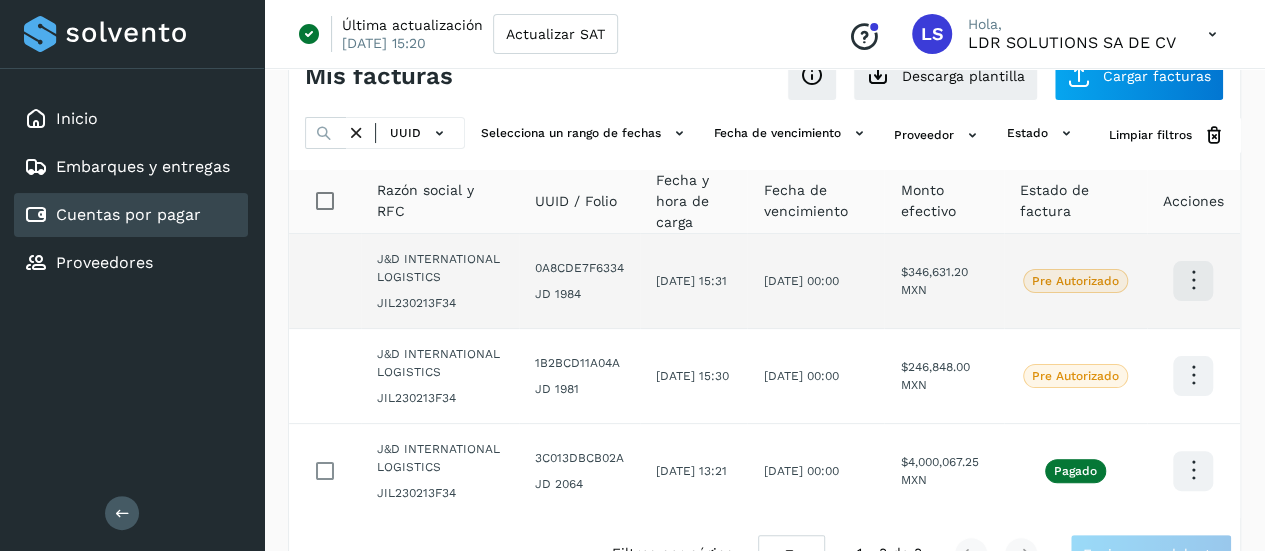 click on "Cuentas por pagar" at bounding box center [128, 214] 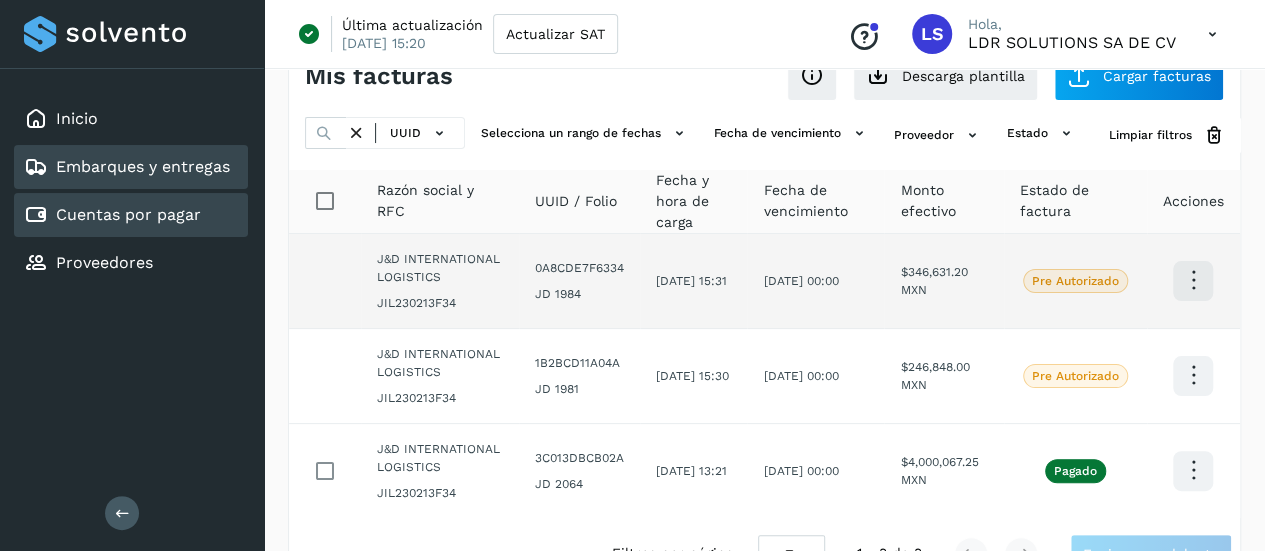 click on "Embarques y entregas" at bounding box center [127, 167] 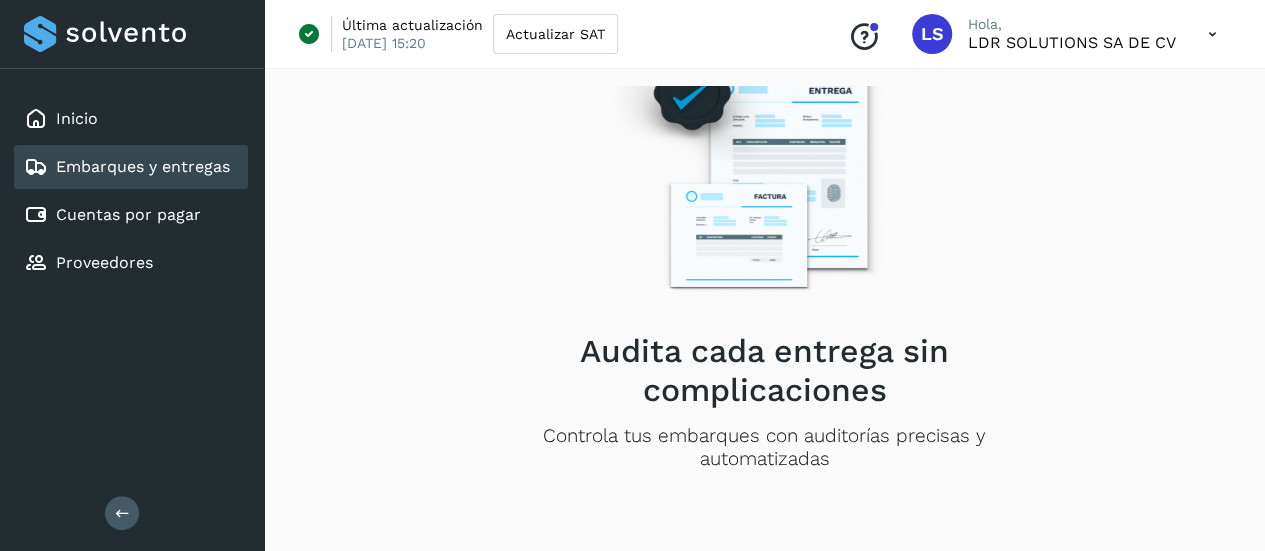 scroll, scrollTop: 0, scrollLeft: 0, axis: both 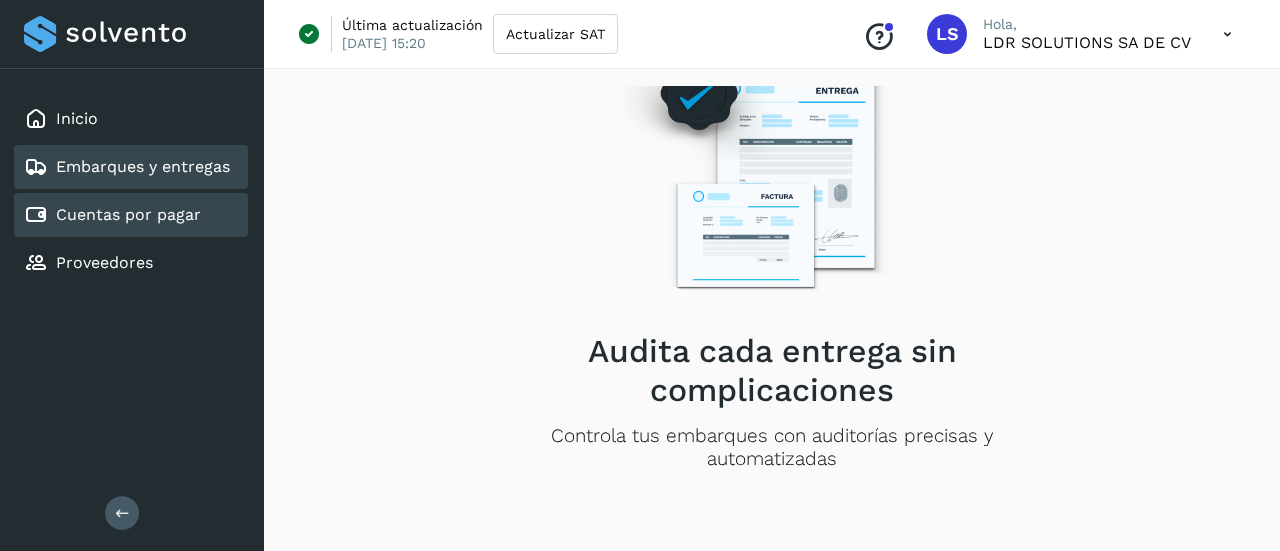 click on "Cuentas por pagar" at bounding box center (128, 214) 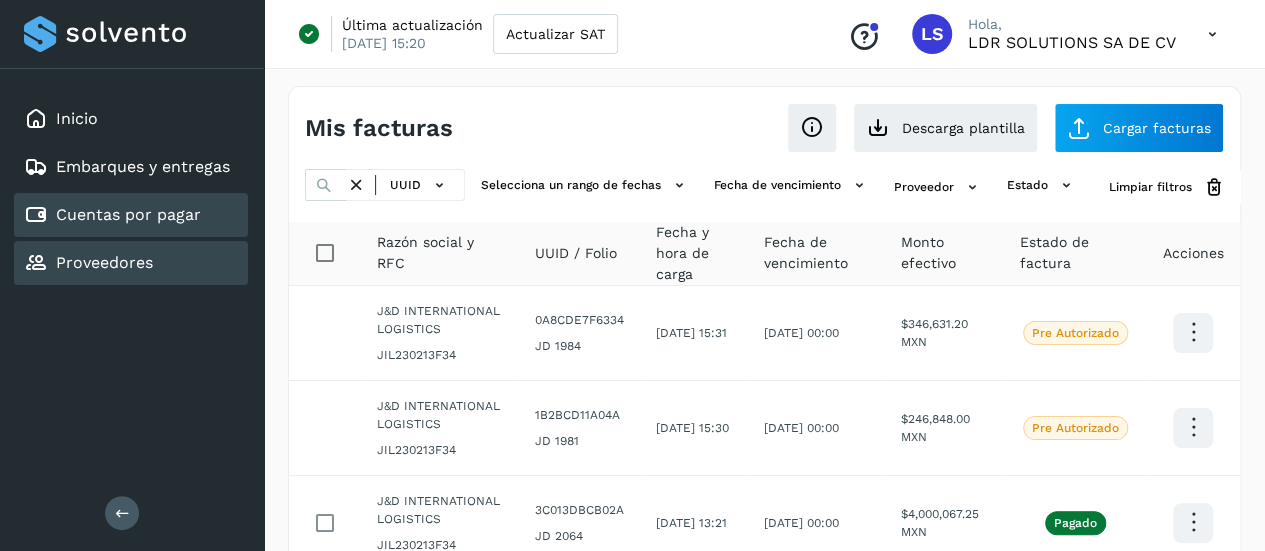 click on "Proveedores" at bounding box center [104, 262] 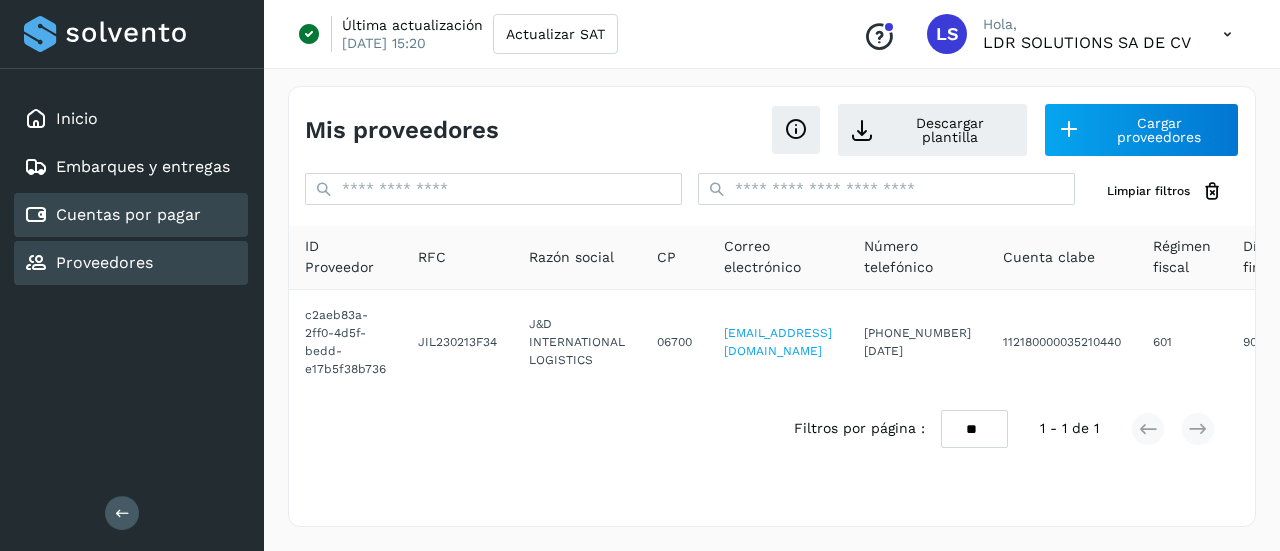 click on "Cuentas por pagar" at bounding box center [128, 214] 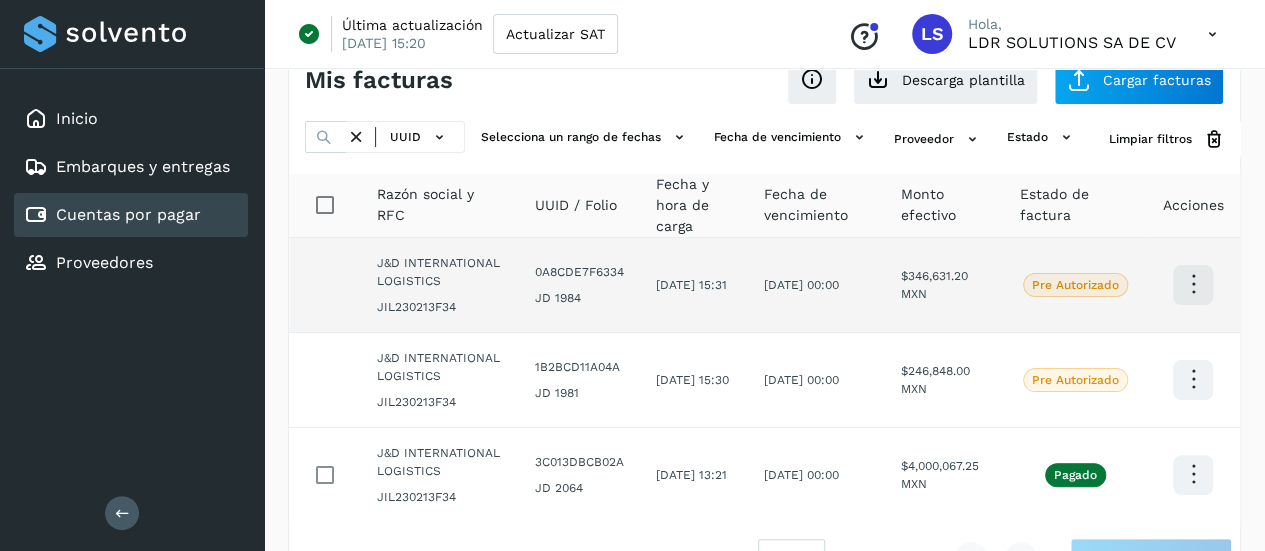scroll, scrollTop: 54, scrollLeft: 0, axis: vertical 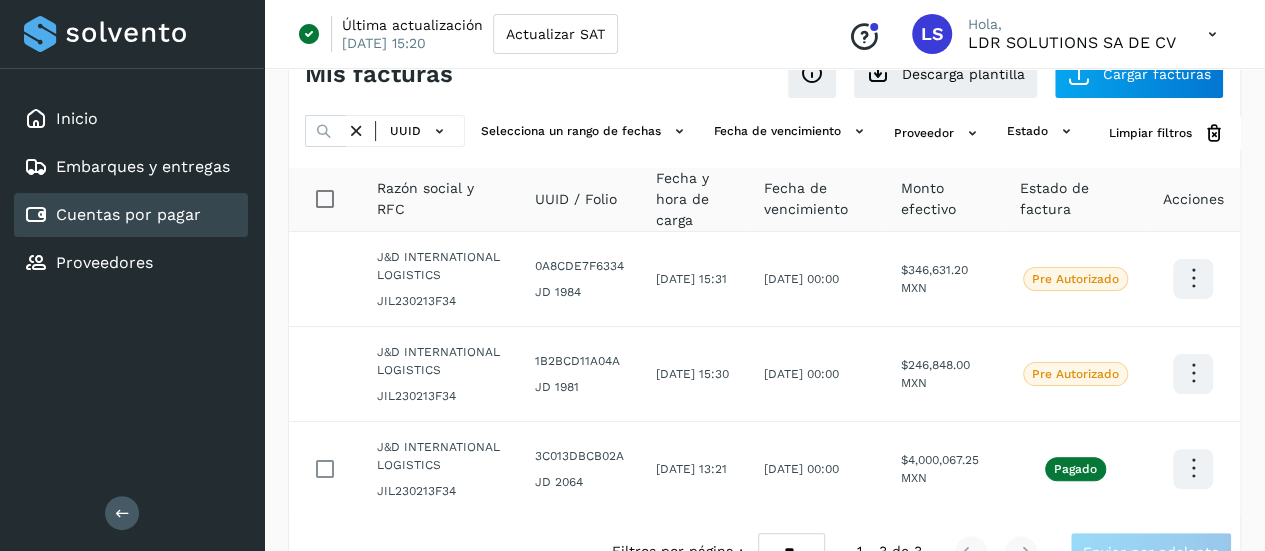 click on "Cuentas por pagar" at bounding box center [128, 214] 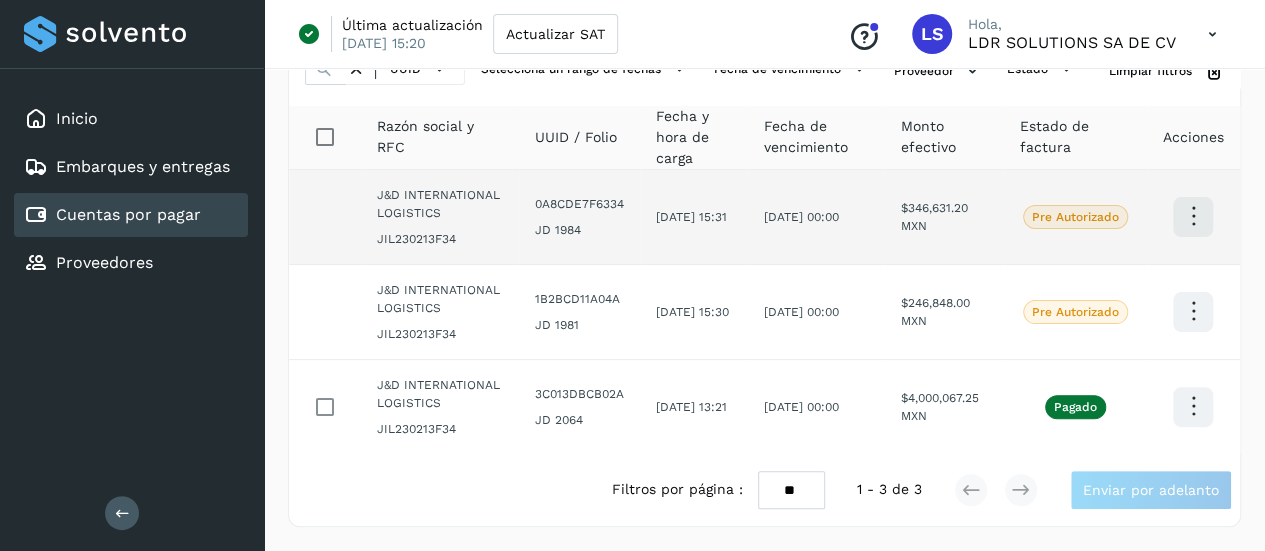 scroll, scrollTop: 142, scrollLeft: 0, axis: vertical 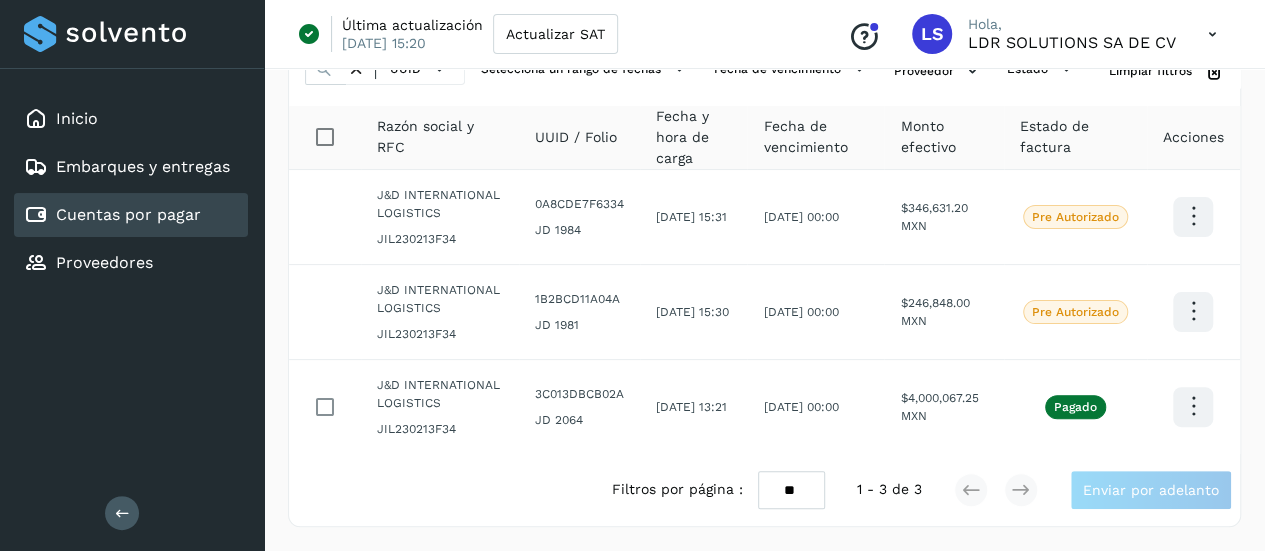 click on "Cuentas por pagar" at bounding box center (128, 214) 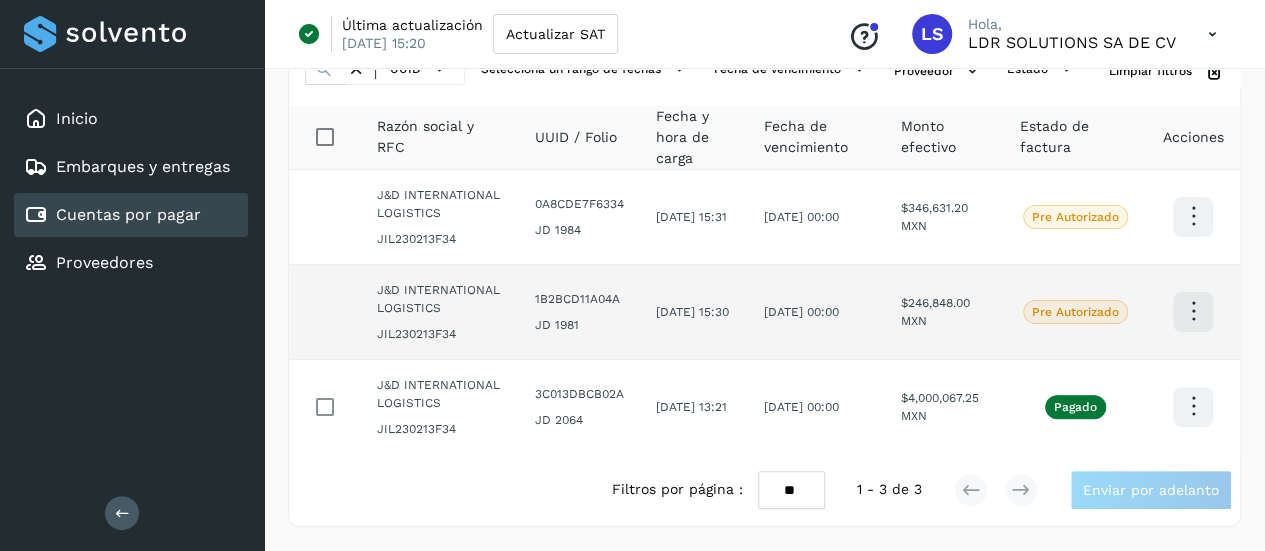 click at bounding box center (1193, 216) 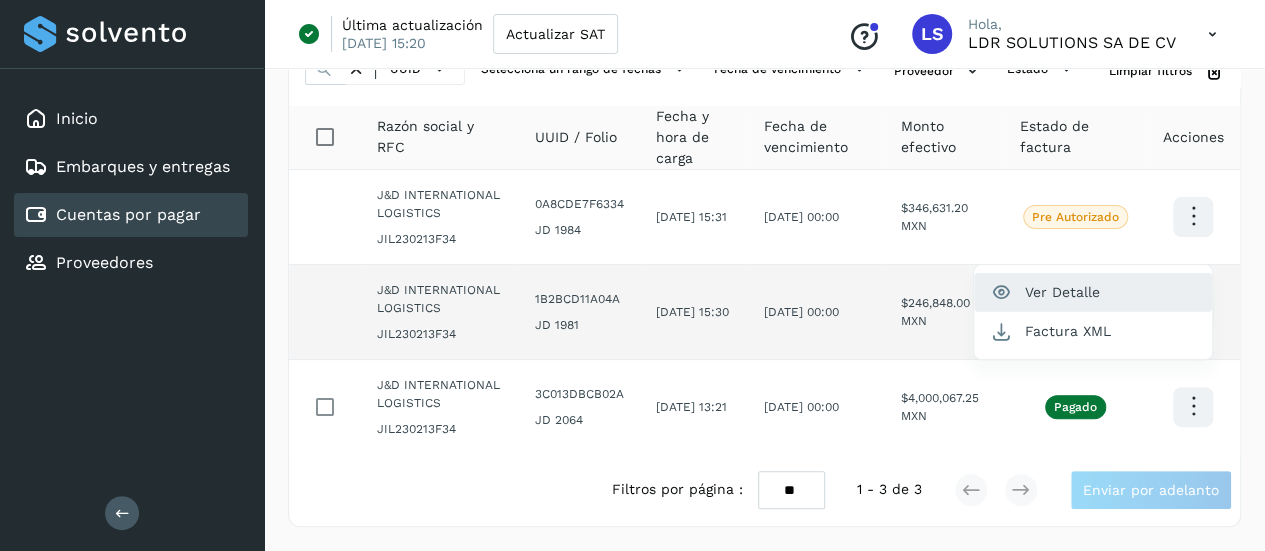 click on "Ver Detalle" 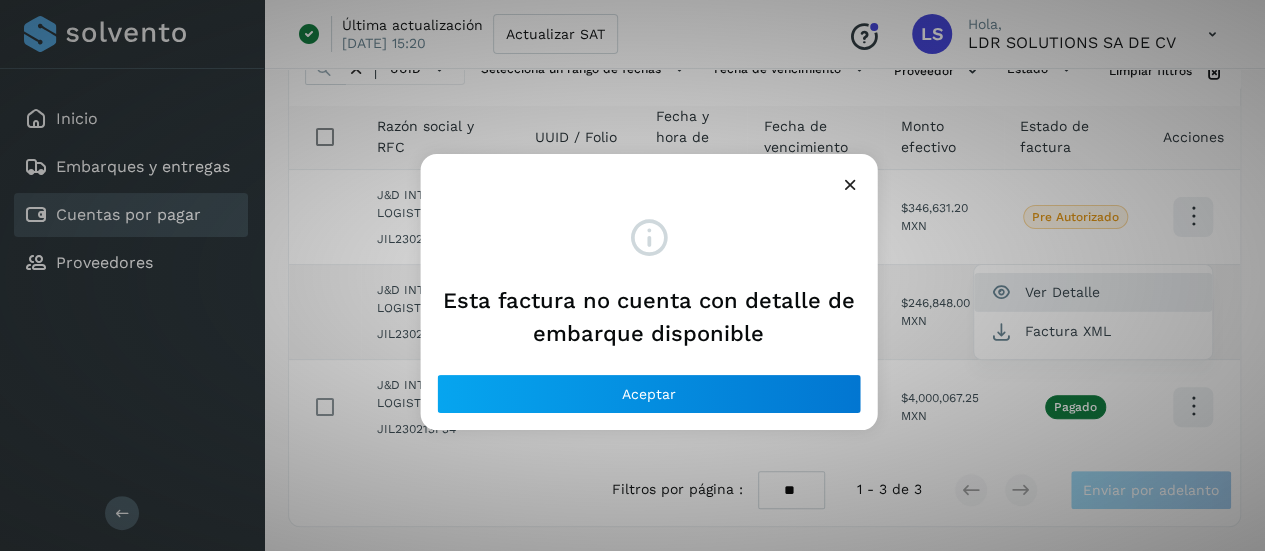 scroll, scrollTop: 104, scrollLeft: 0, axis: vertical 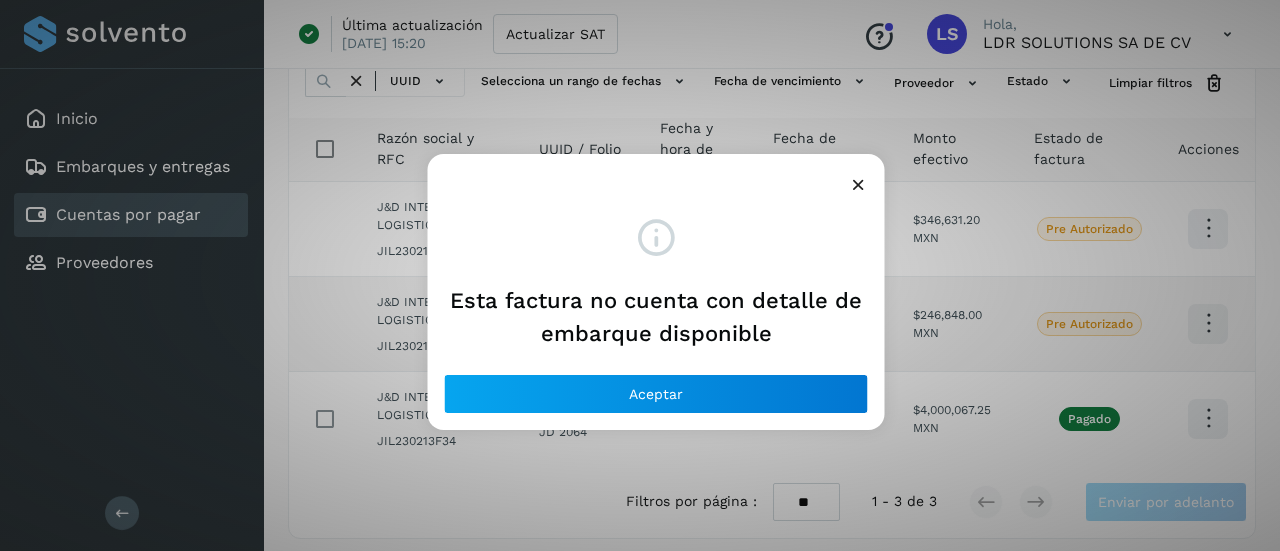 click at bounding box center [858, 184] 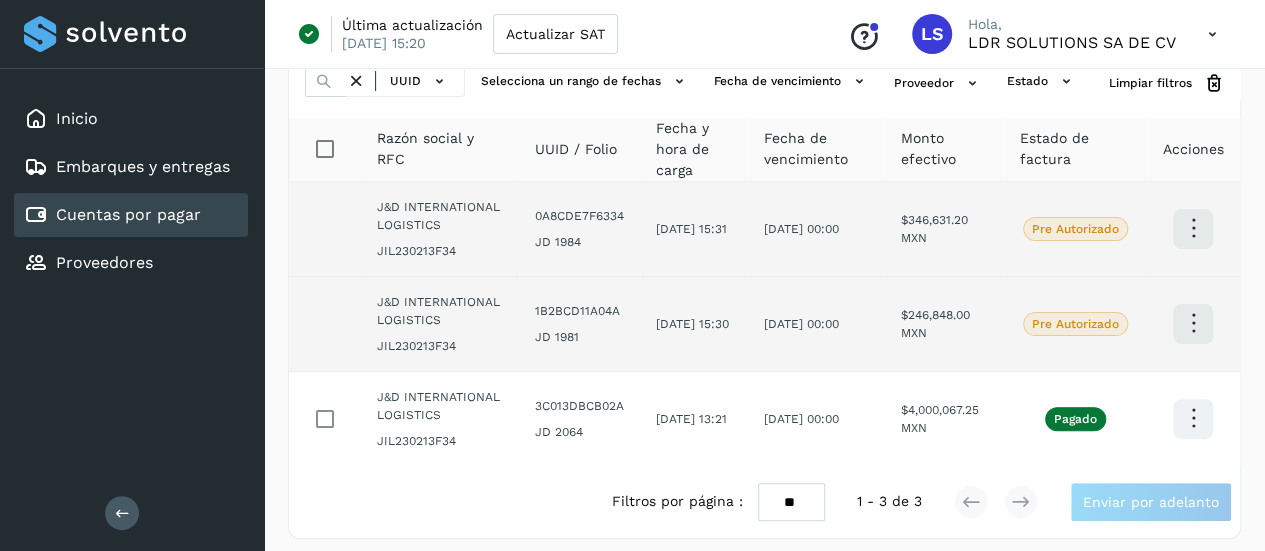 click at bounding box center (1193, 228) 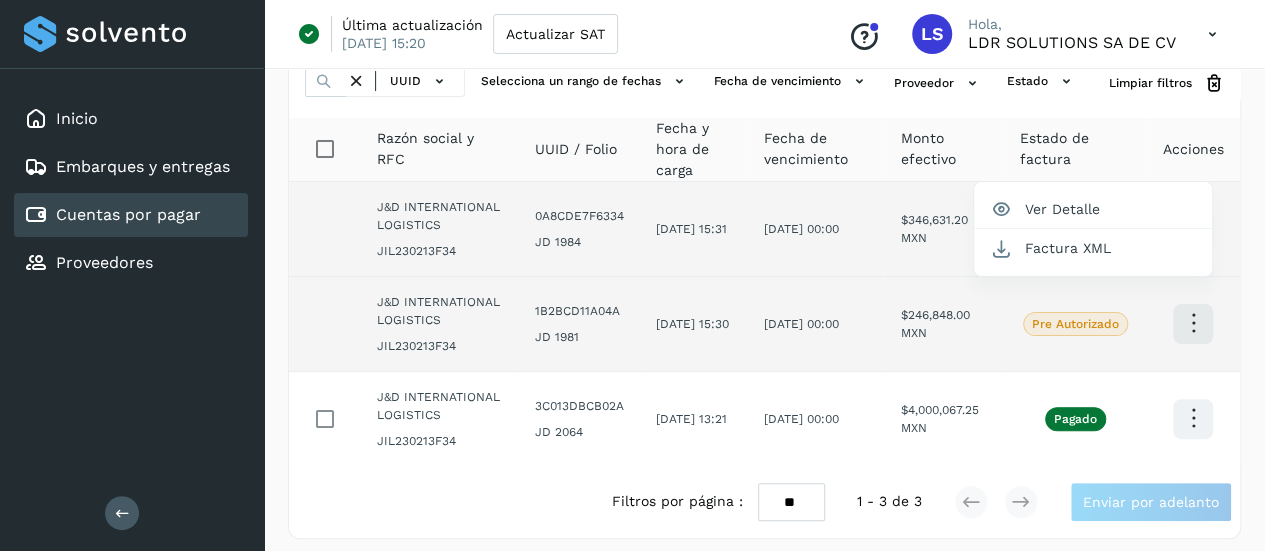click at bounding box center (632, 275) 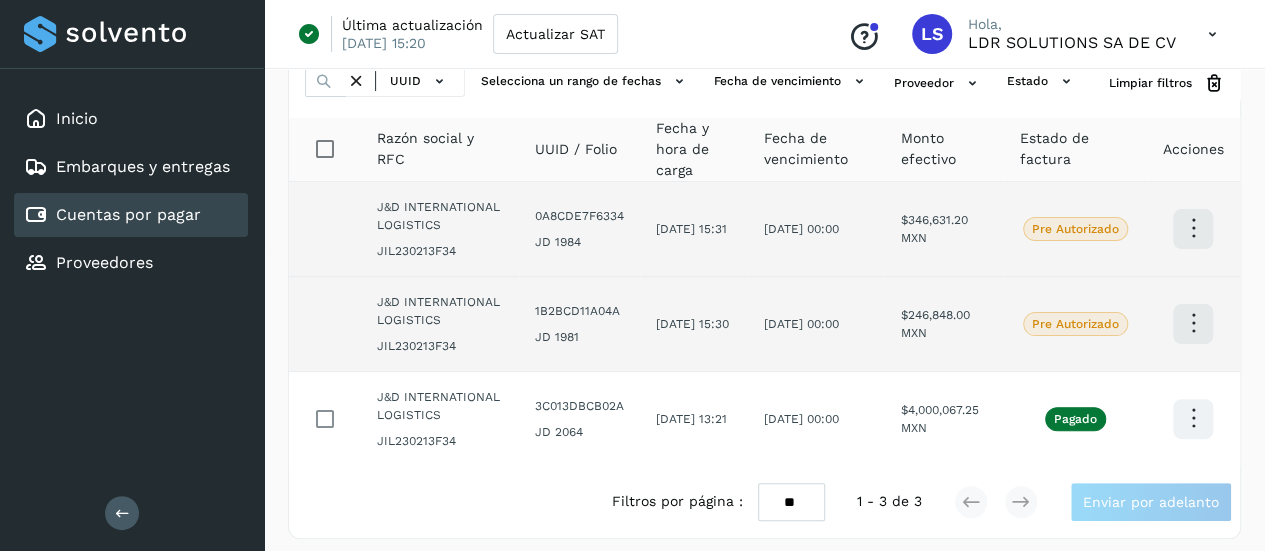 click on "Cuentas por pagar" at bounding box center [112, 215] 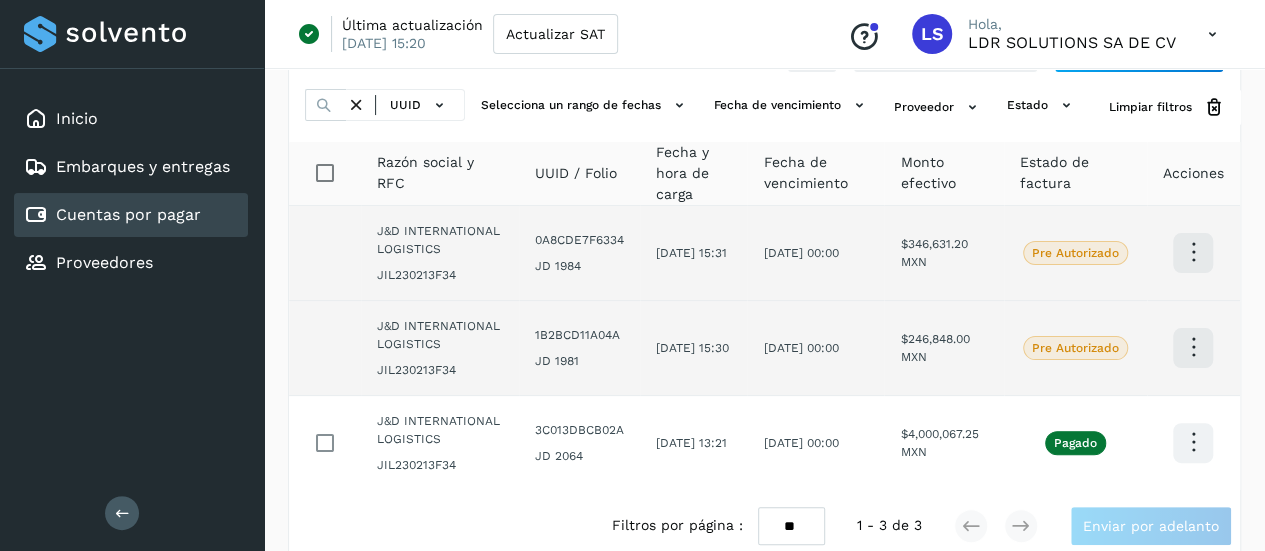 scroll, scrollTop: 126, scrollLeft: 0, axis: vertical 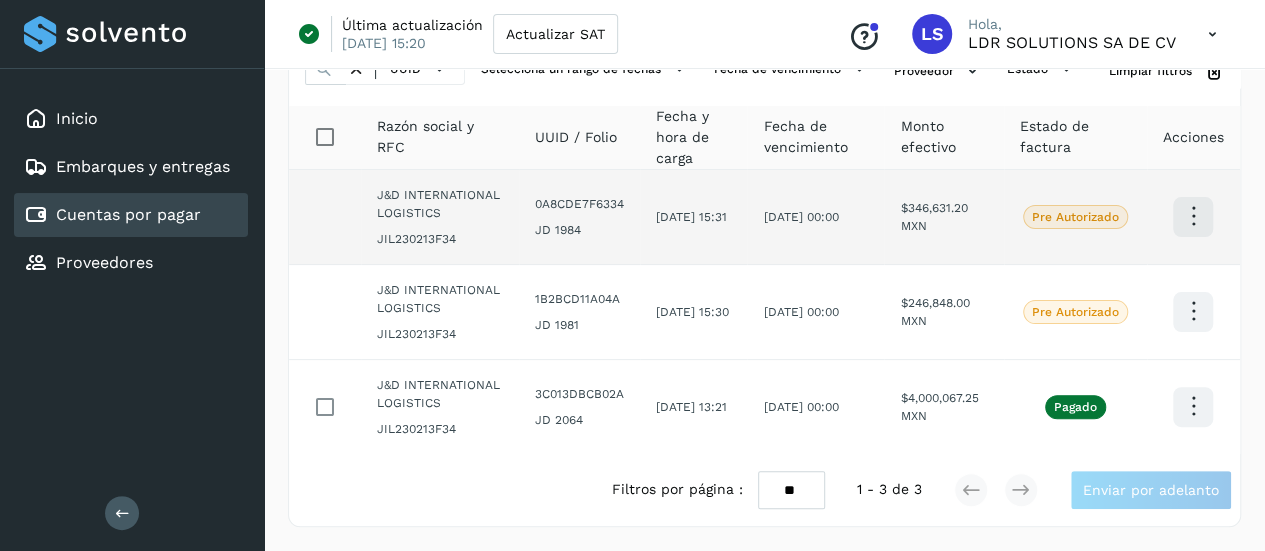 click on "Cuentas por pagar" at bounding box center [128, 214] 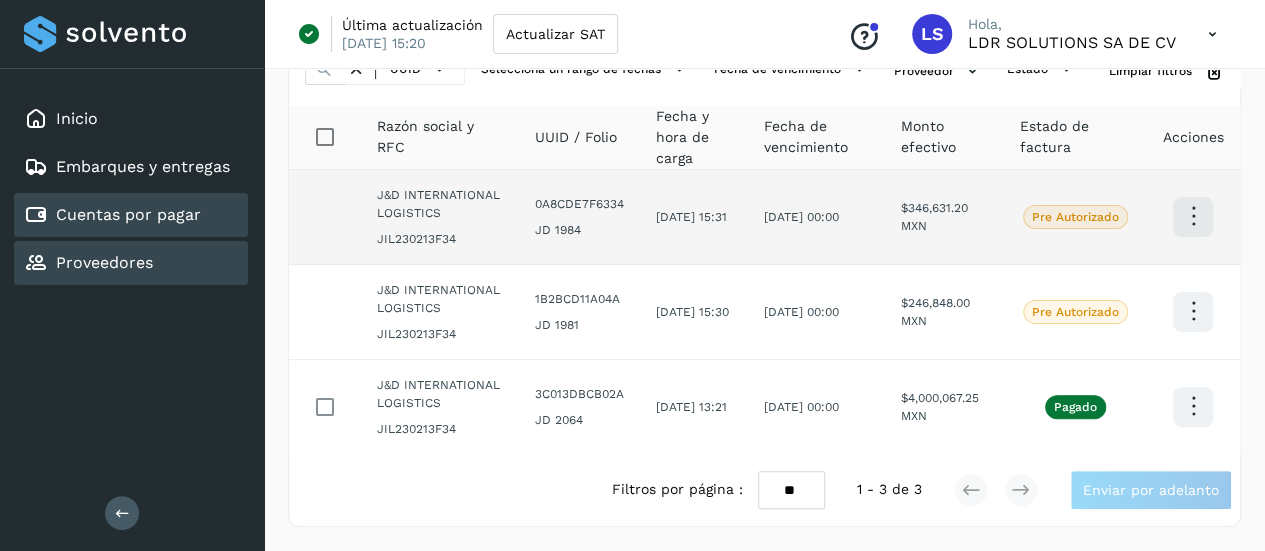 click on "Proveedores" at bounding box center (104, 262) 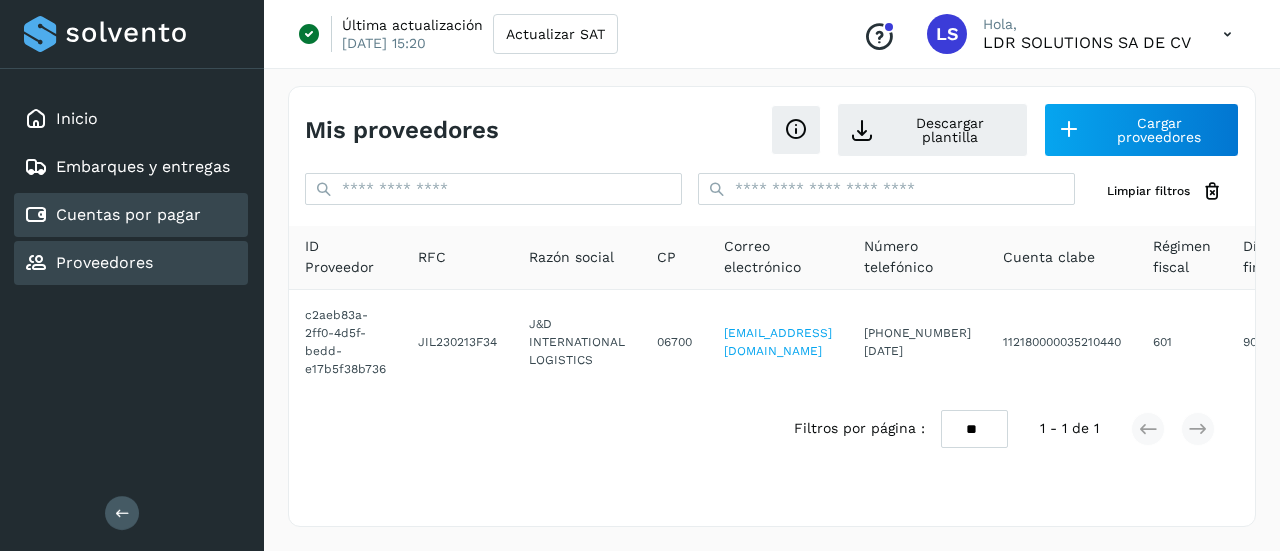 click on "Cuentas por pagar" at bounding box center [128, 214] 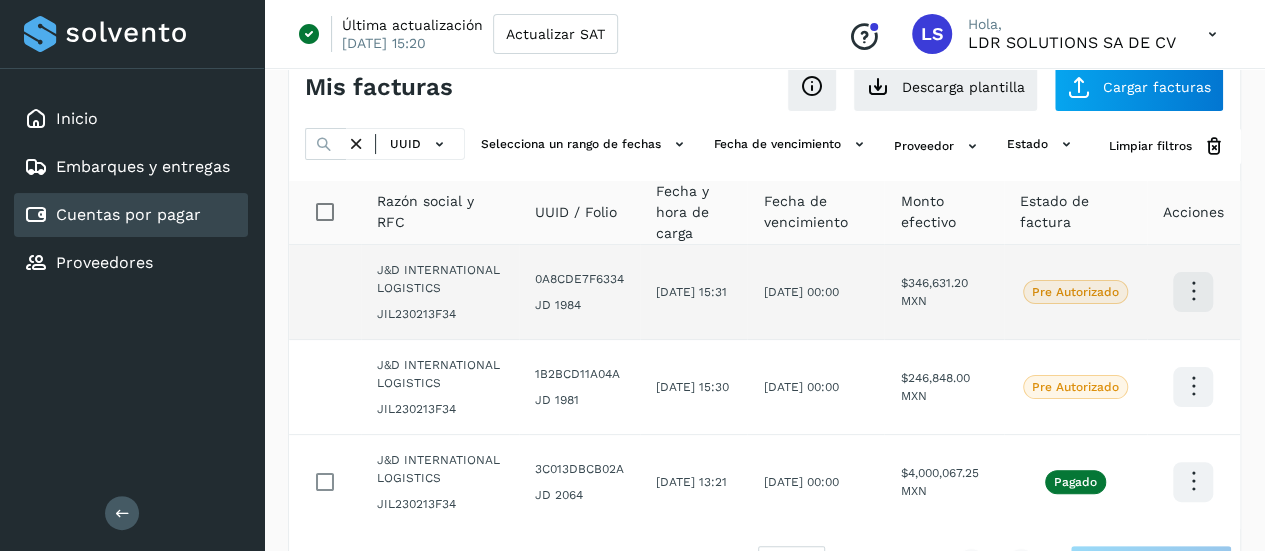 scroll, scrollTop: 89, scrollLeft: 0, axis: vertical 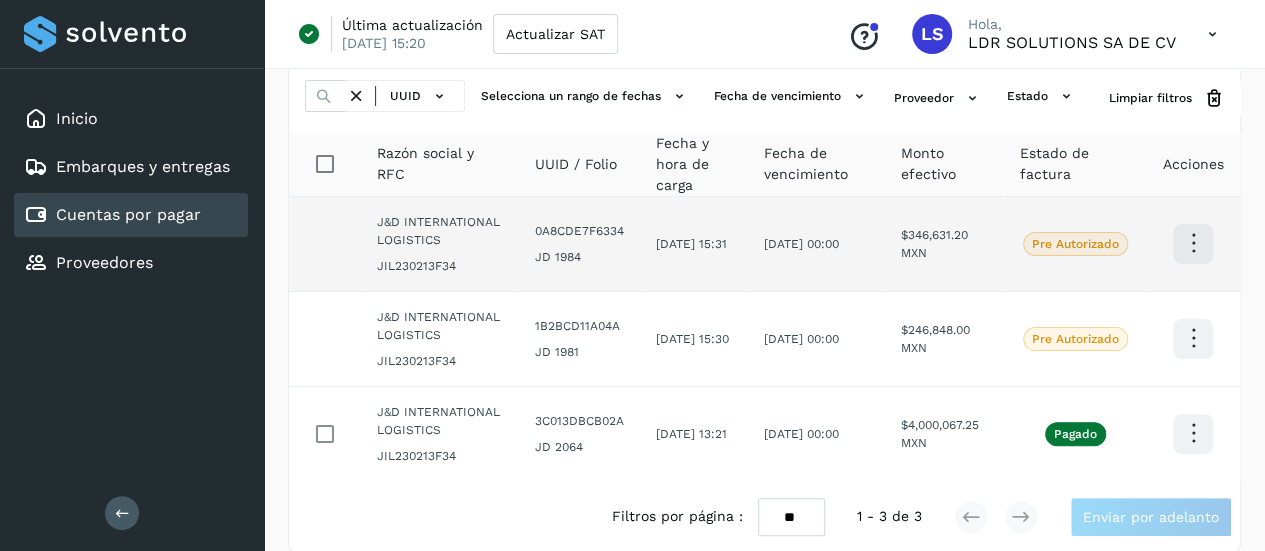 click at bounding box center (1193, 243) 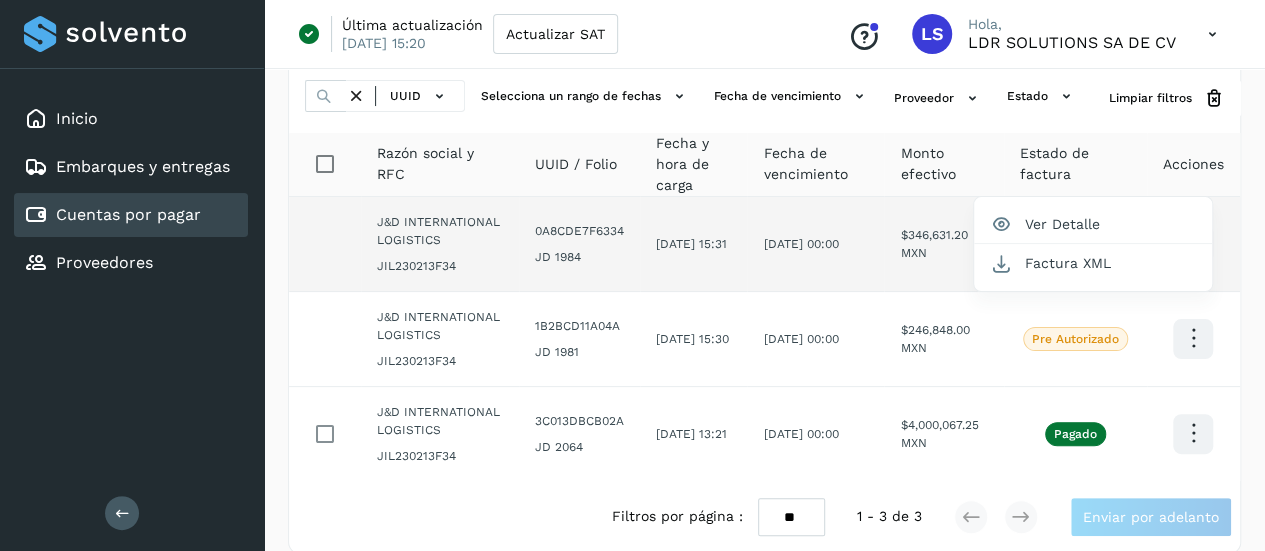 click at bounding box center [632, 275] 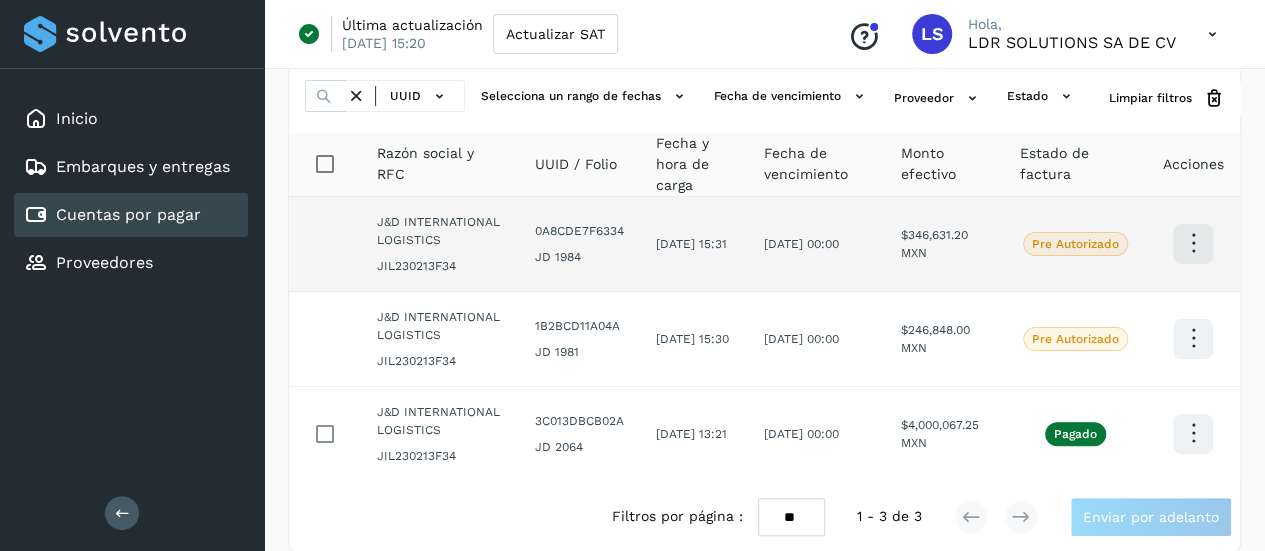 click on "Pre Autorizado" 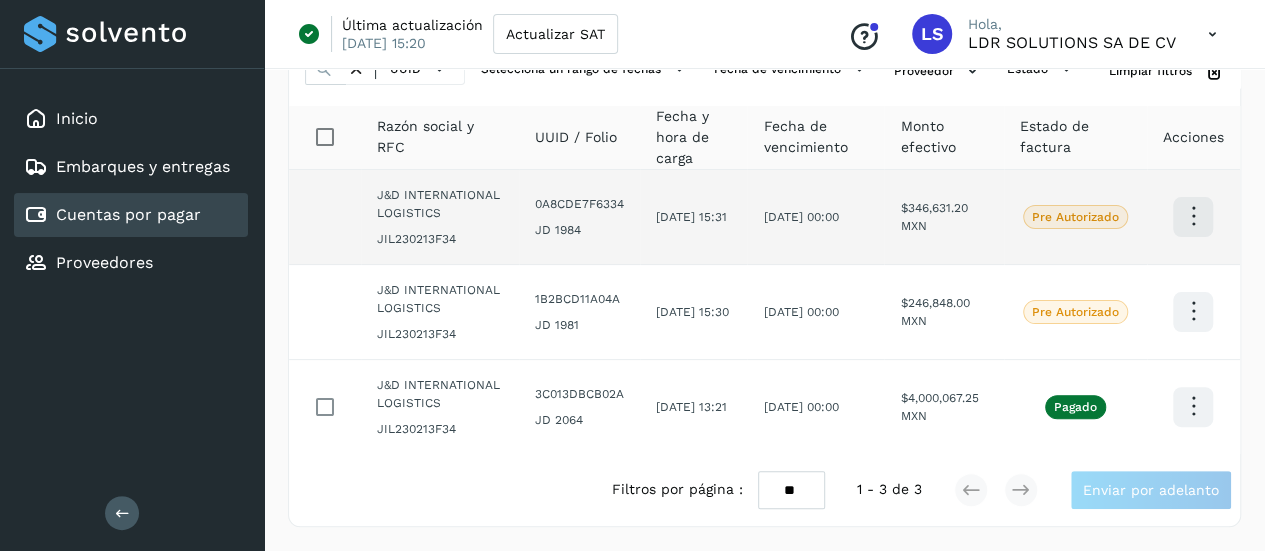 scroll, scrollTop: 149, scrollLeft: 0, axis: vertical 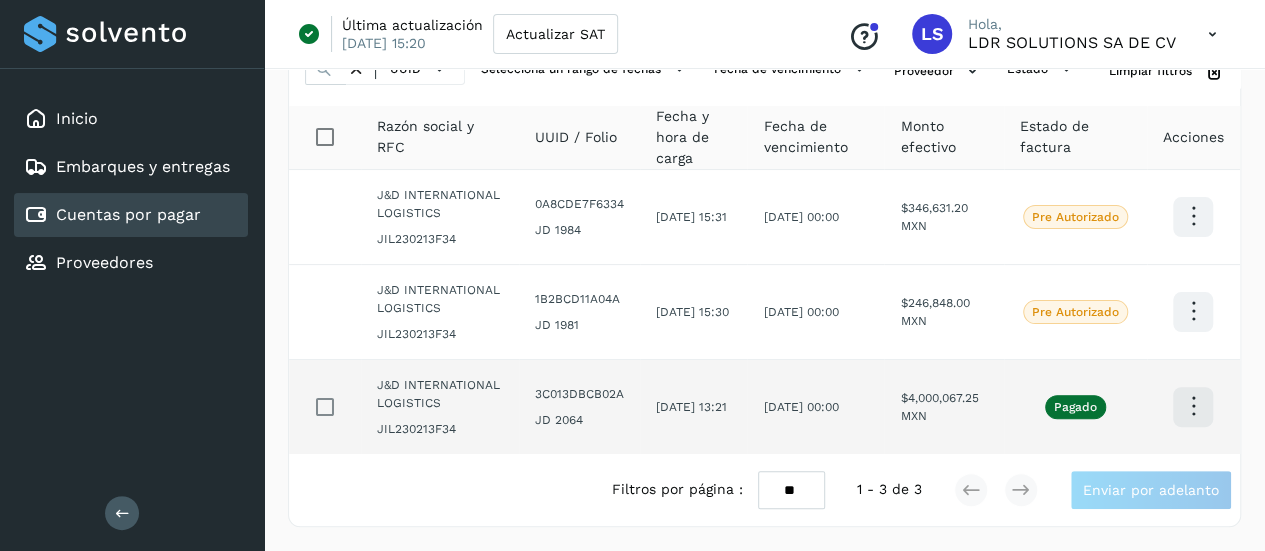 click at bounding box center (1193, 216) 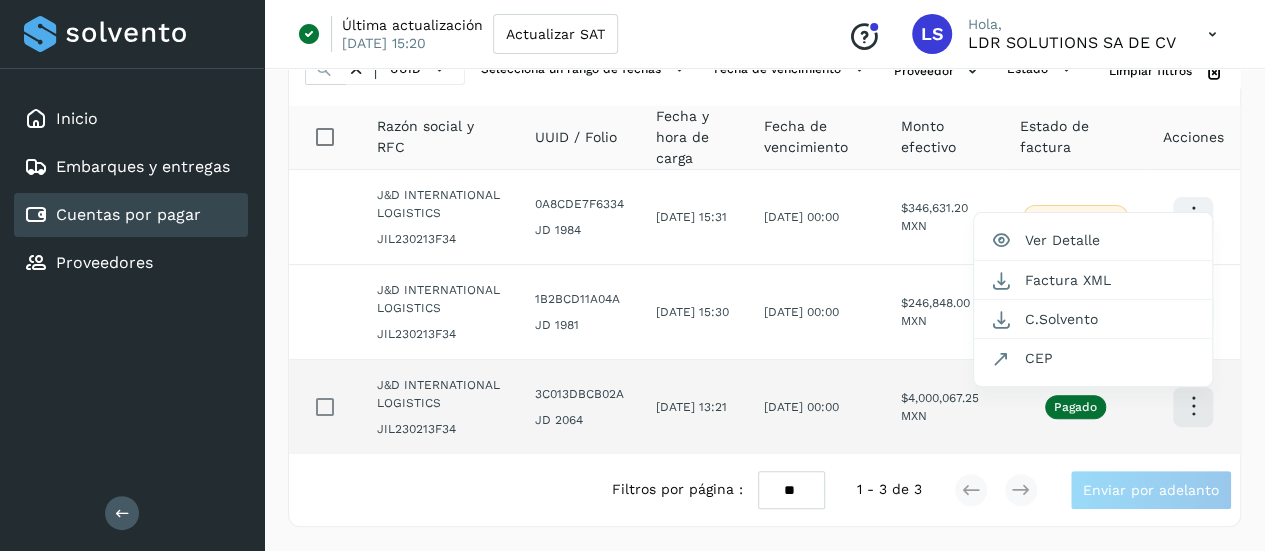click at bounding box center (632, 275) 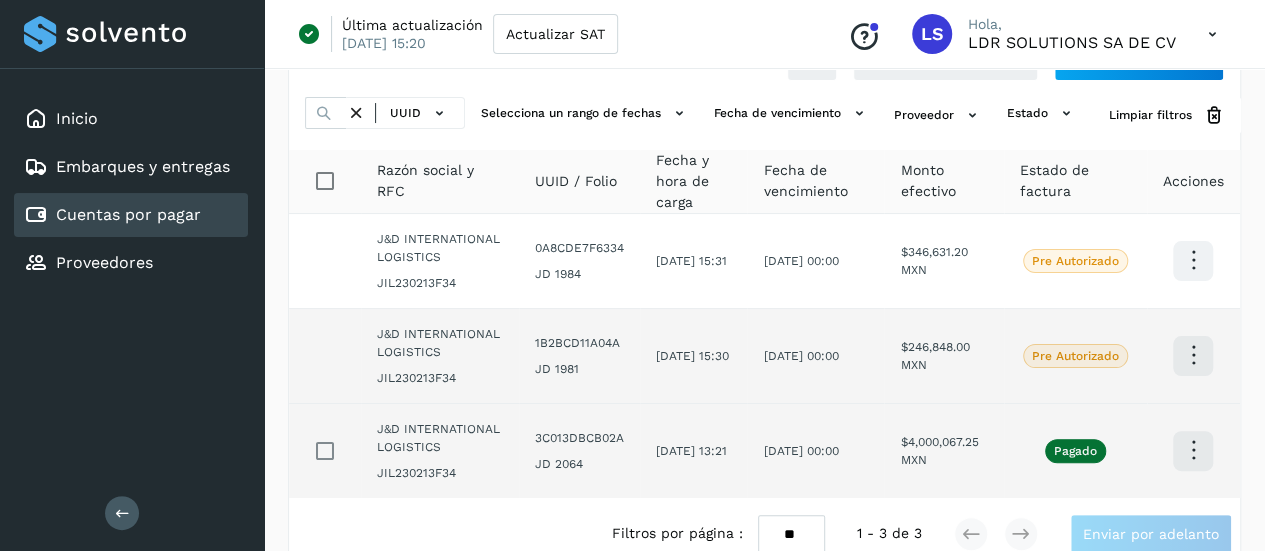 scroll, scrollTop: 68, scrollLeft: 0, axis: vertical 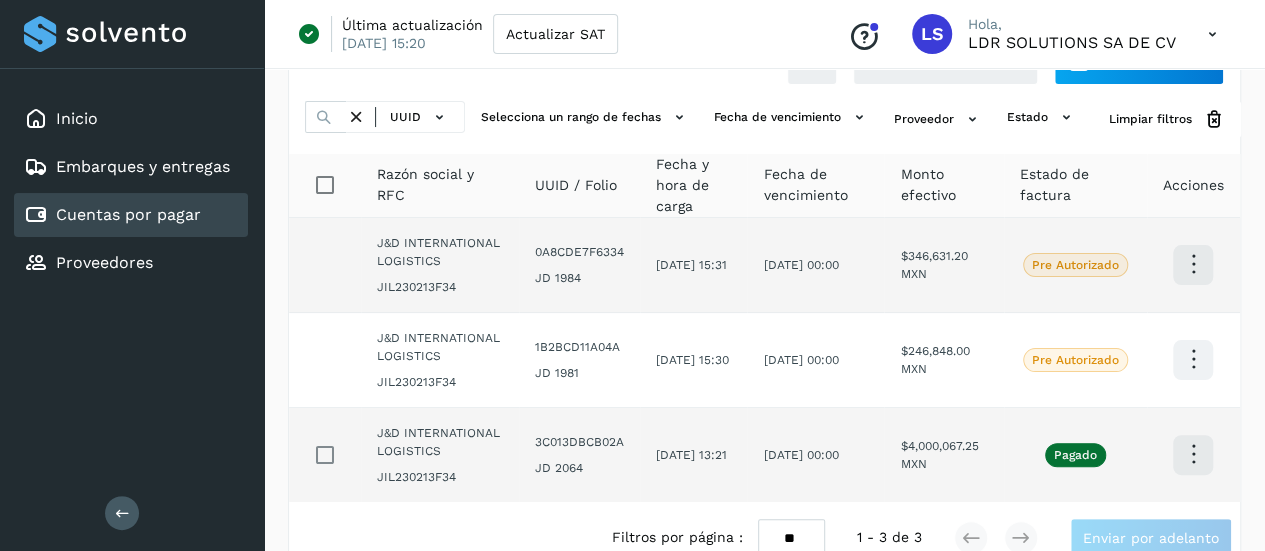 click on "0A8CDE7F6334 JD 1984" 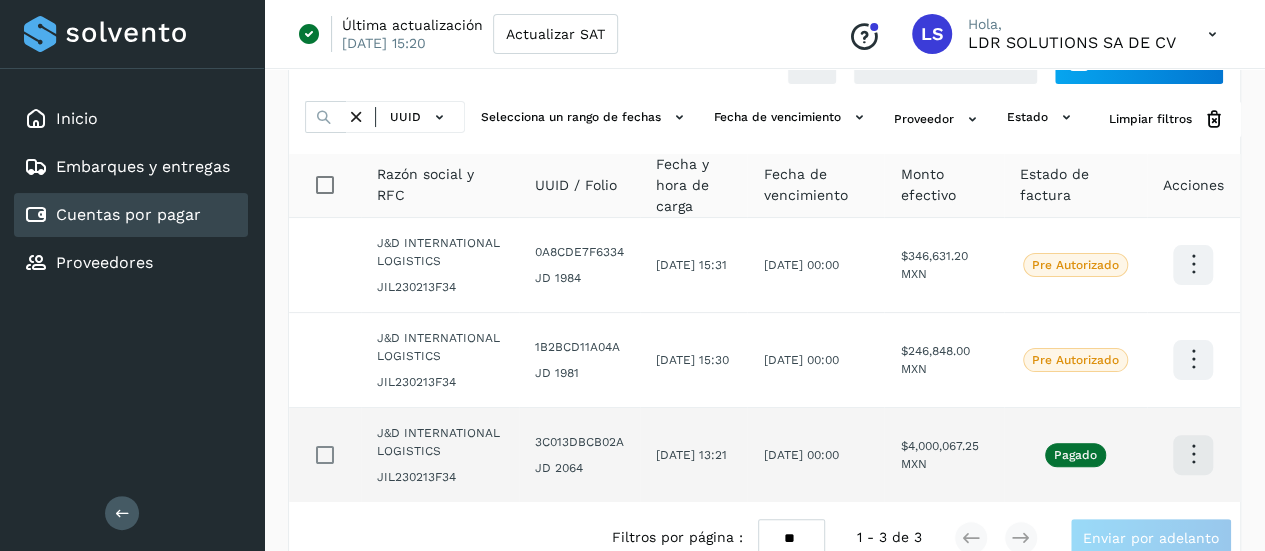 click at bounding box center (1193, 264) 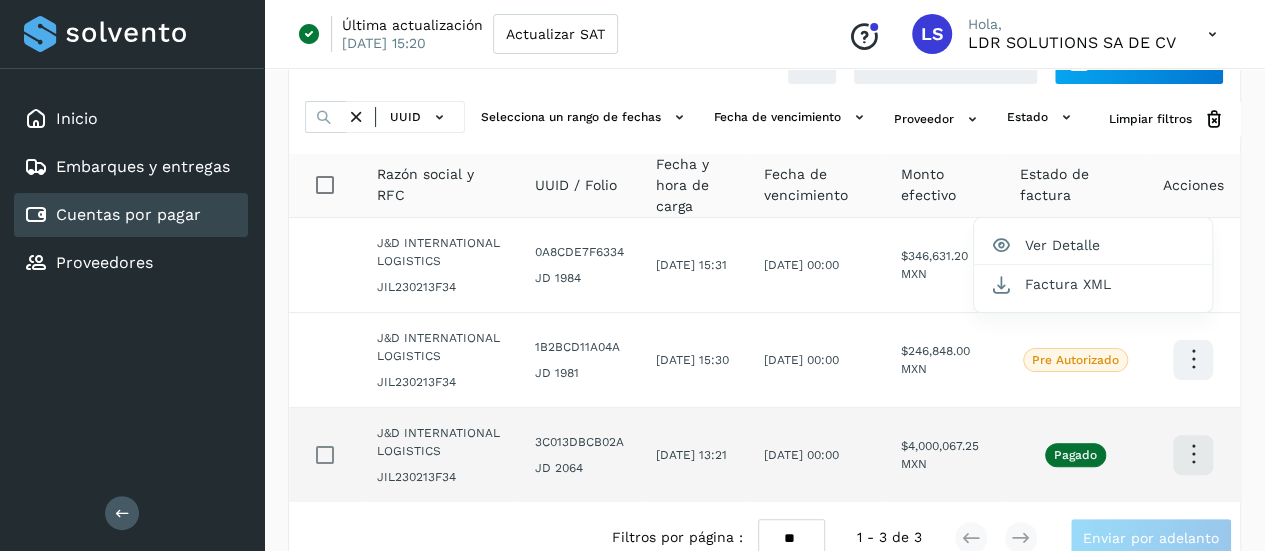 click at bounding box center (632, 275) 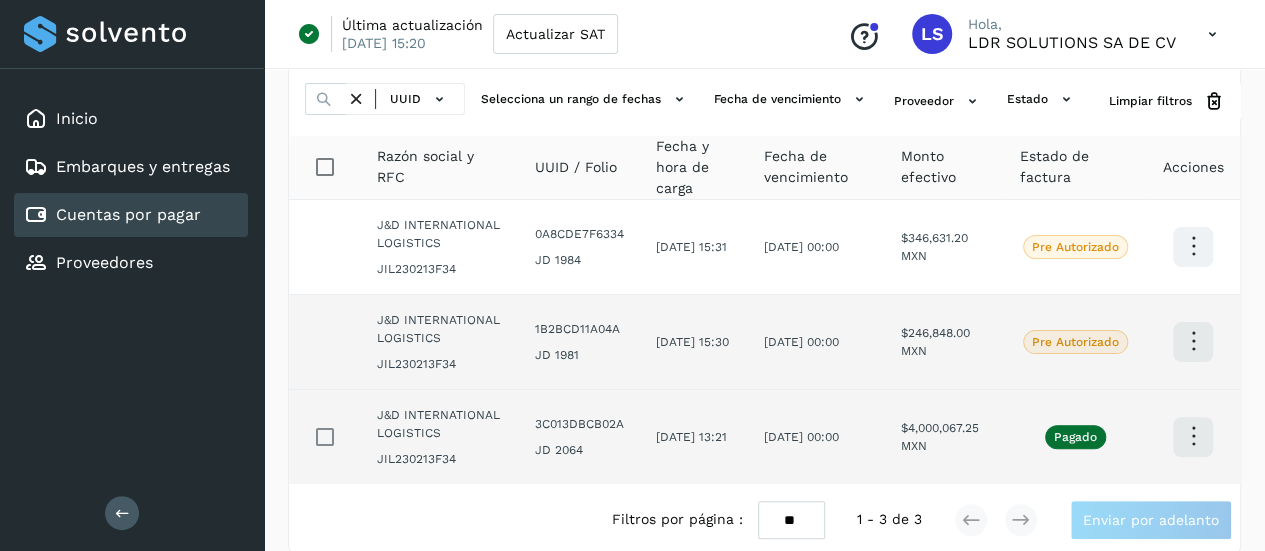 scroll, scrollTop: 86, scrollLeft: 0, axis: vertical 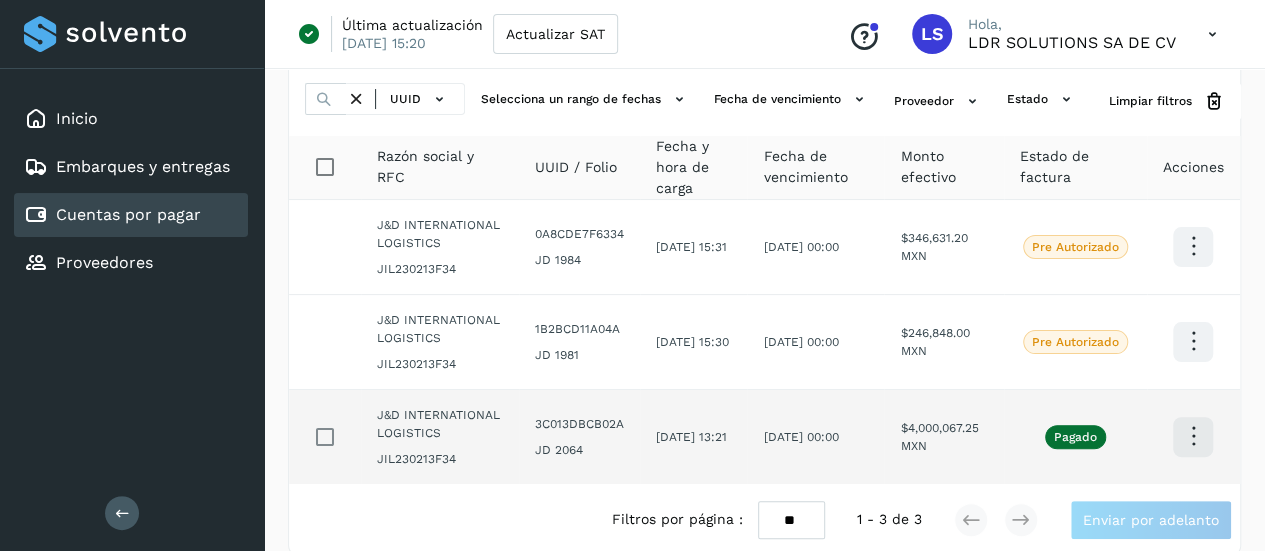 click on "Cuentas por pagar" at bounding box center [128, 214] 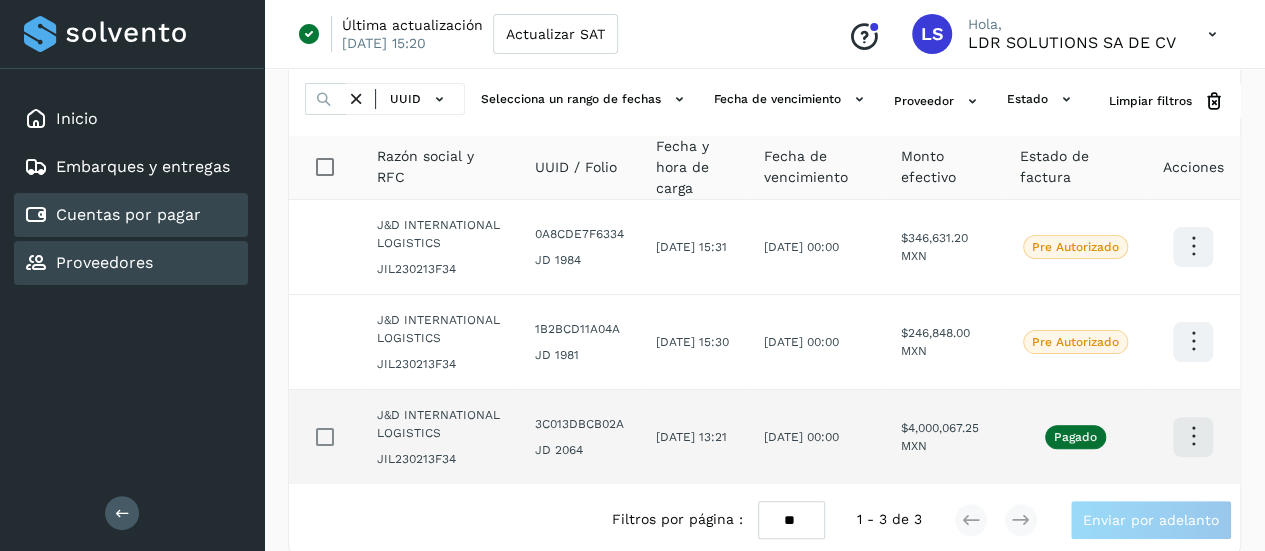click on "Proveedores" at bounding box center (104, 262) 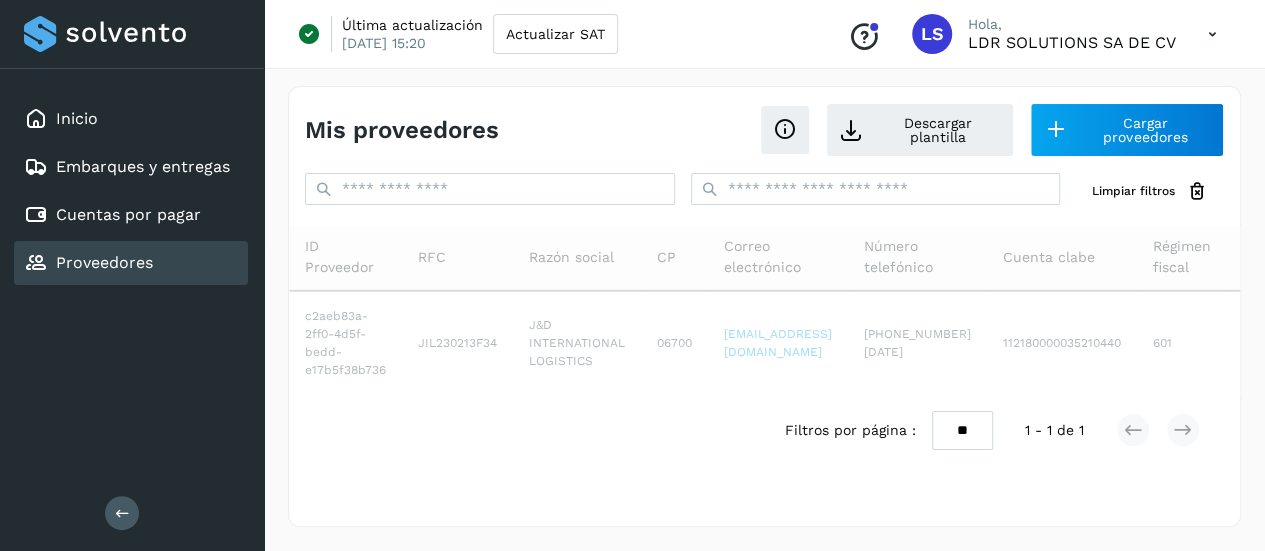 scroll, scrollTop: 0, scrollLeft: 0, axis: both 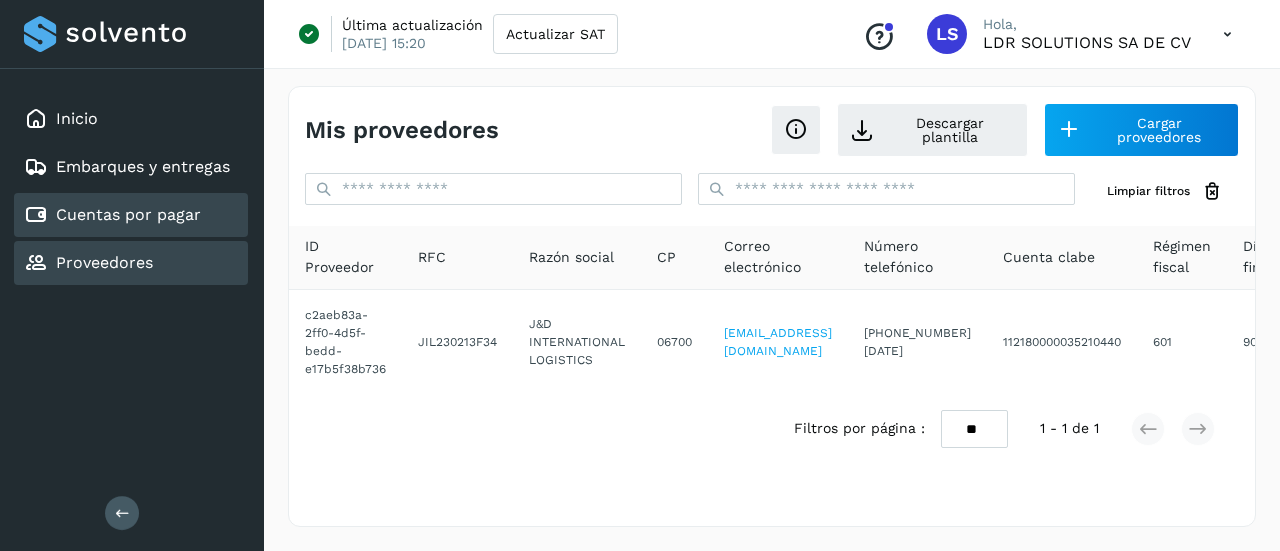 click on "Cuentas por pagar" at bounding box center [128, 214] 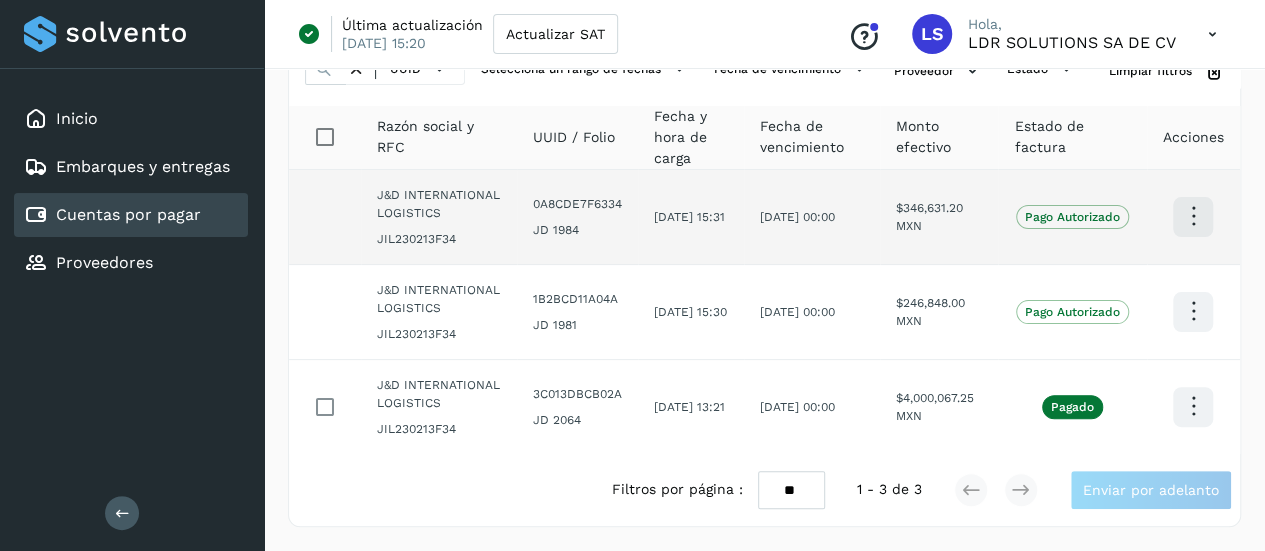 scroll, scrollTop: 157, scrollLeft: 0, axis: vertical 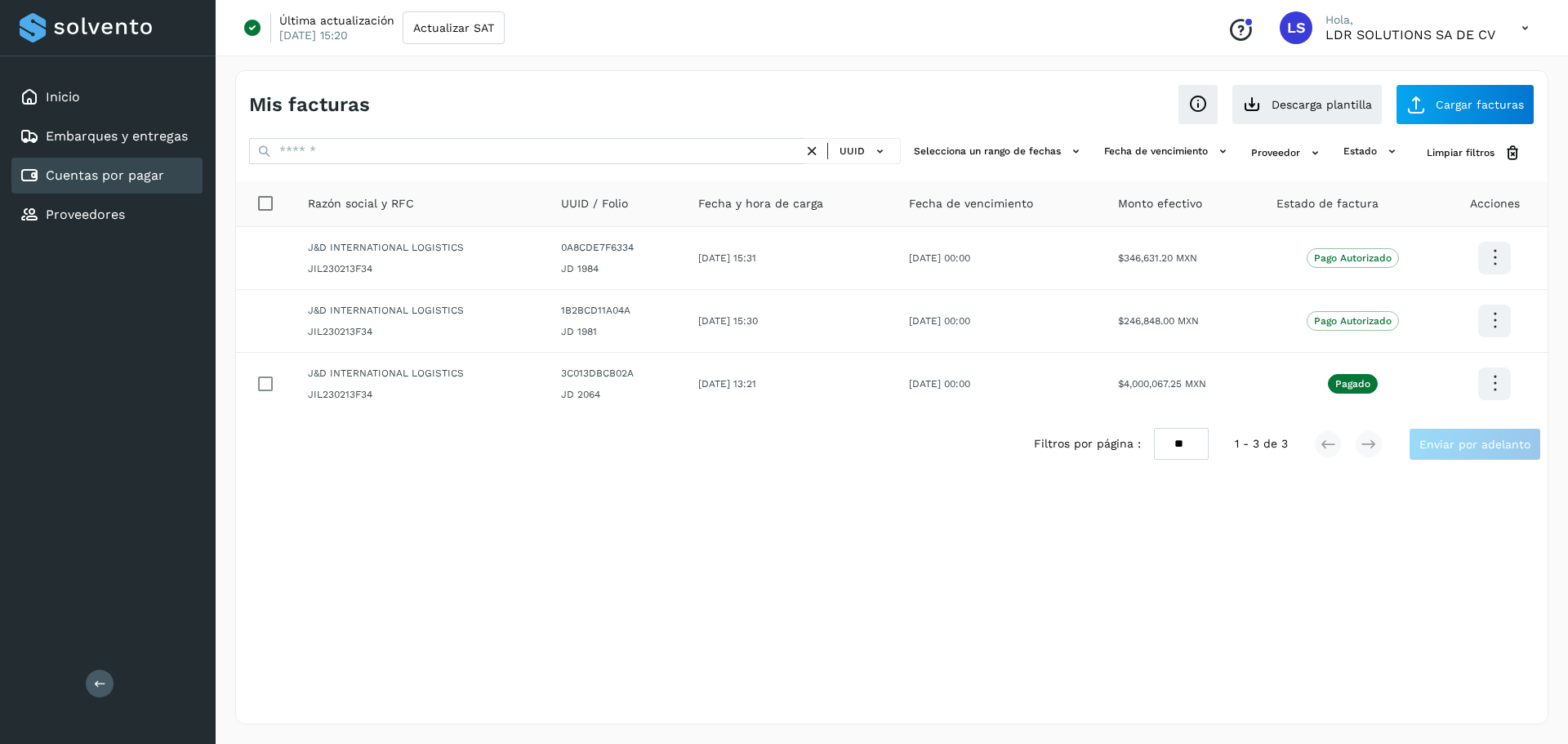 click on "Cuentas por pagar" at bounding box center [105, 175] 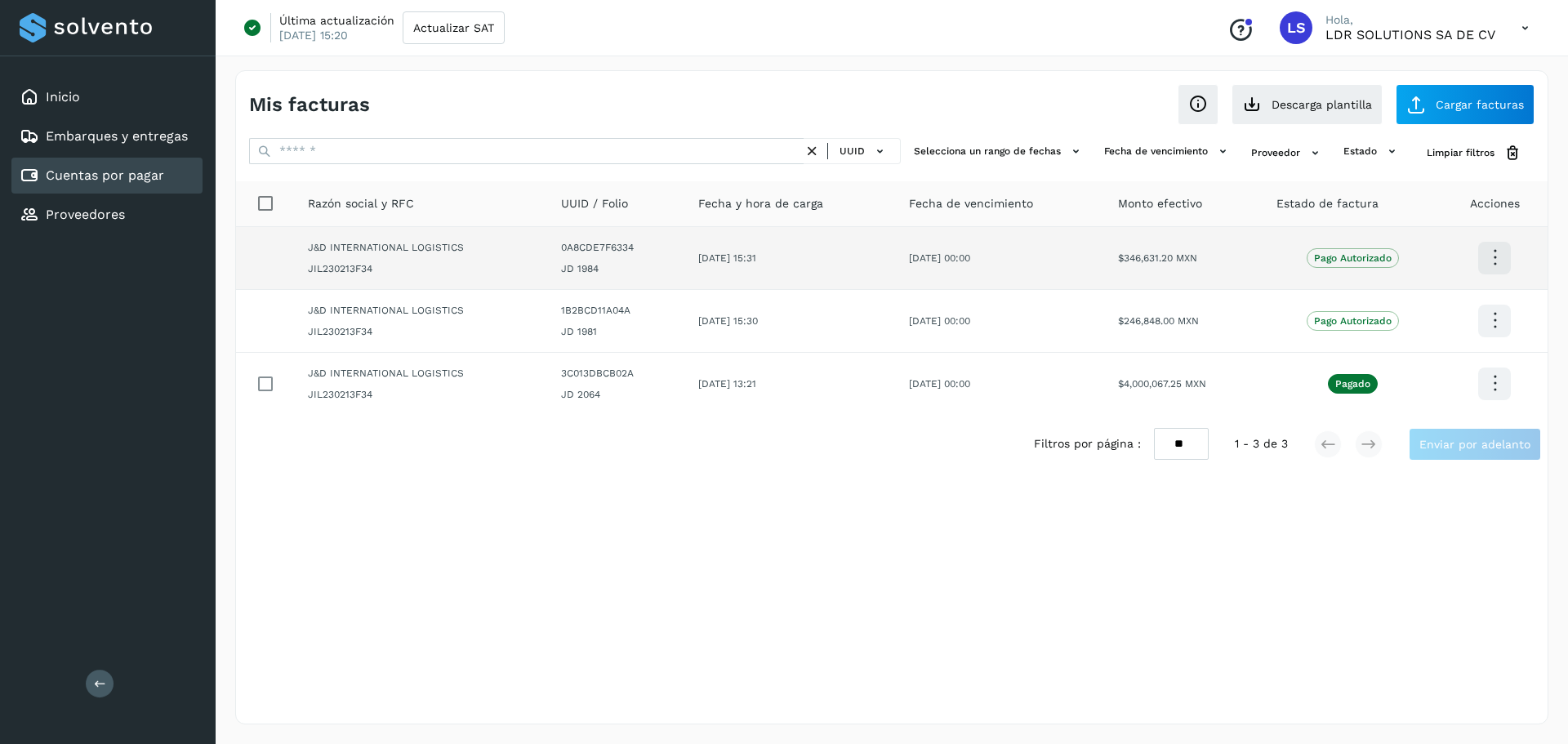 click at bounding box center (1494, 257) 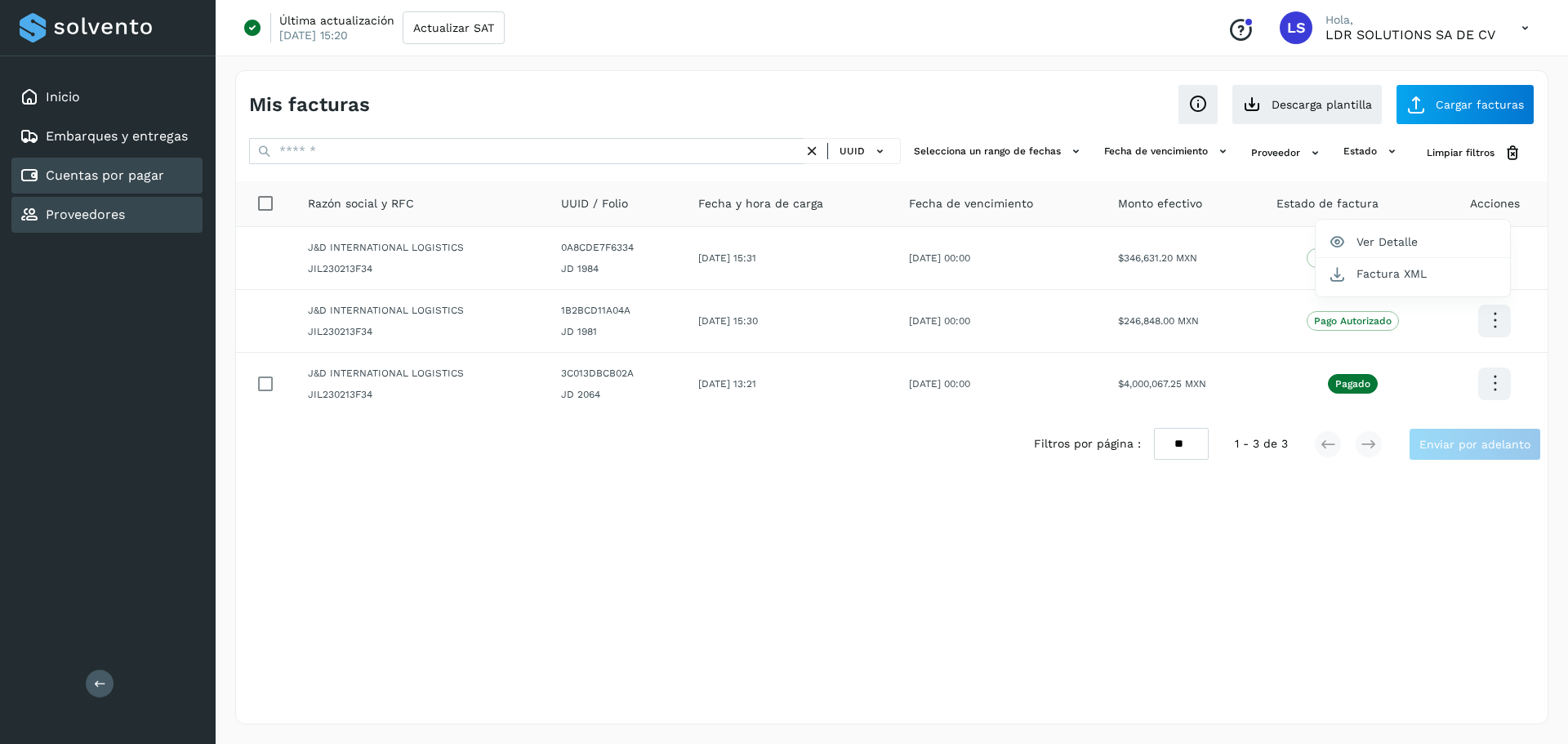 click on "Proveedores" at bounding box center [72, 215] 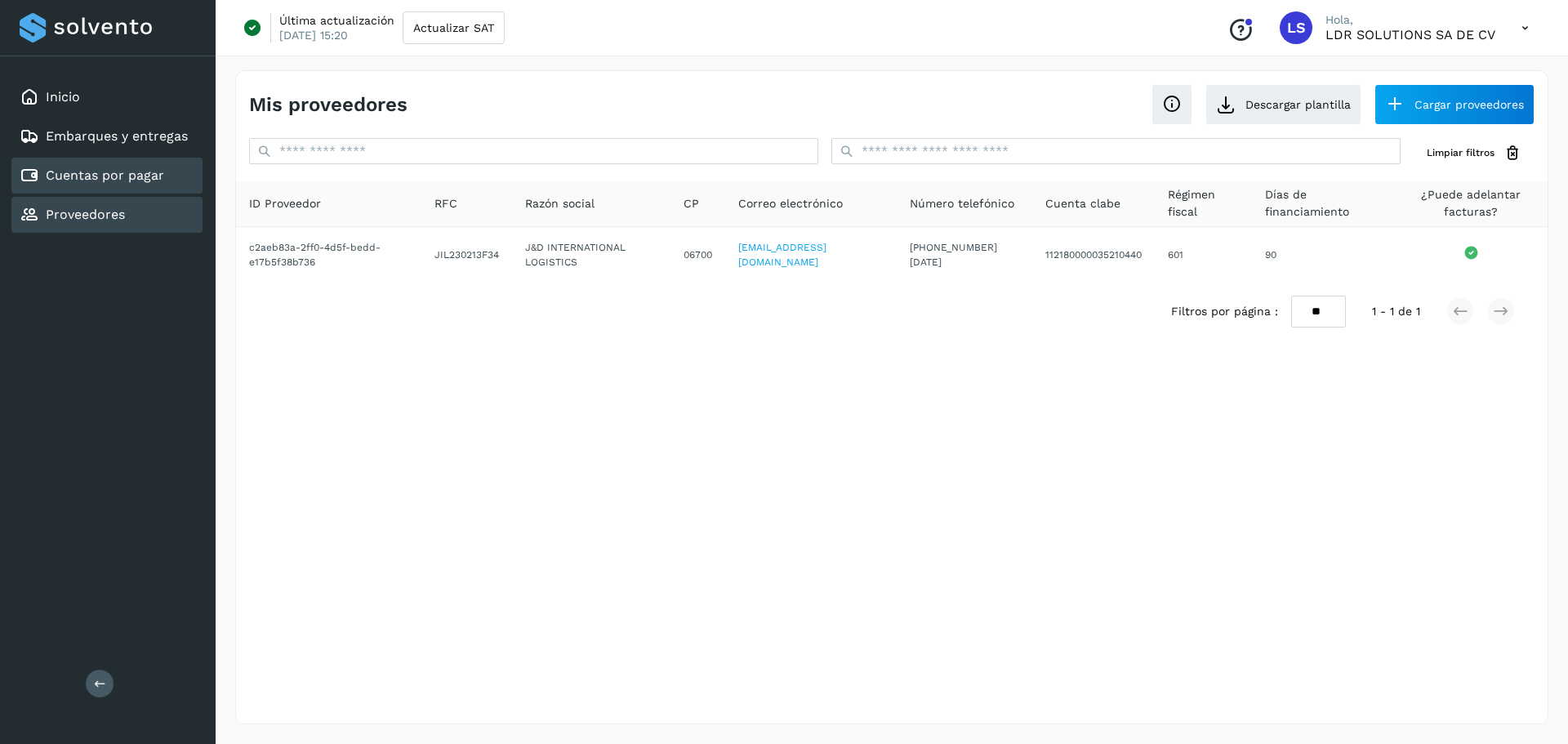click on "Cuentas por pagar" at bounding box center [105, 175] 